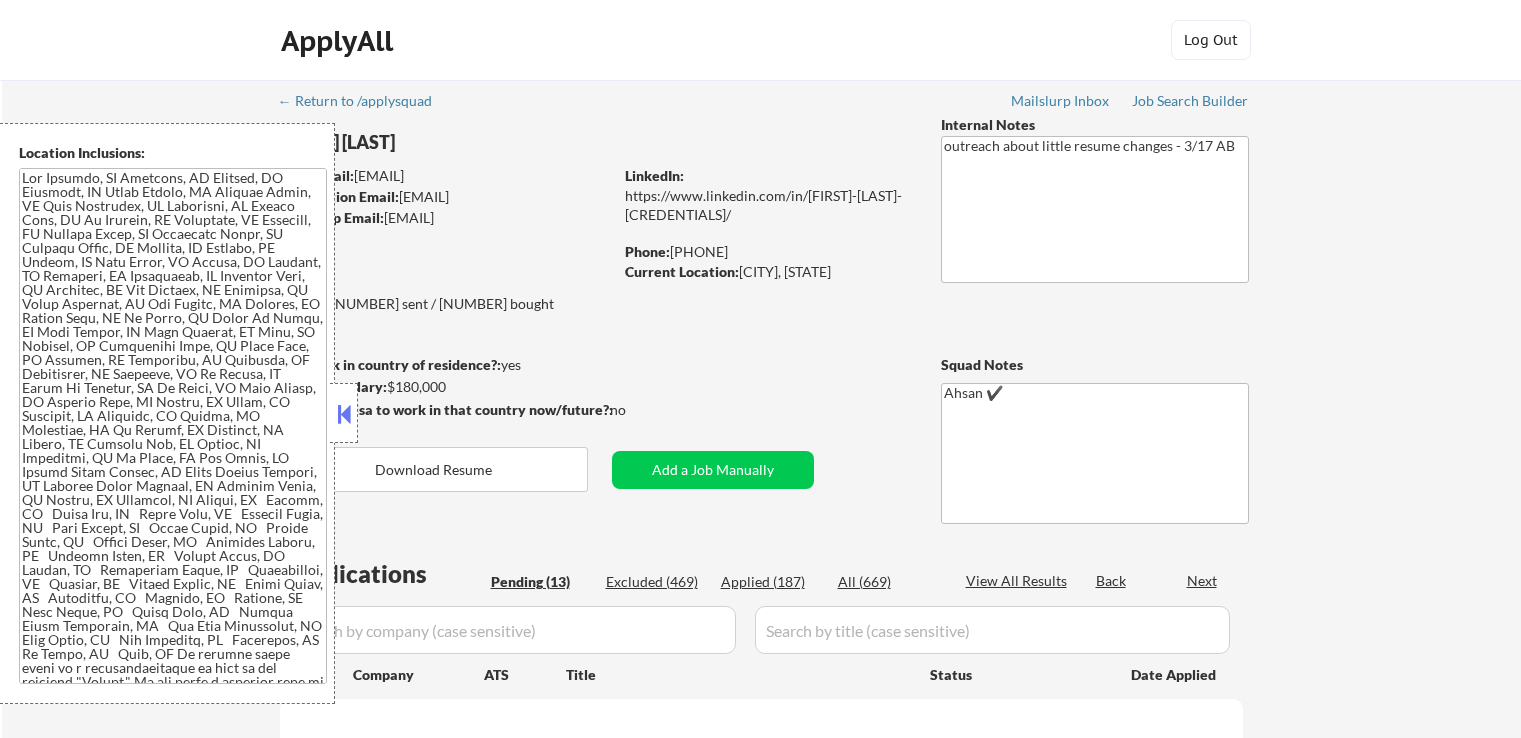 scroll, scrollTop: 0, scrollLeft: 0, axis: both 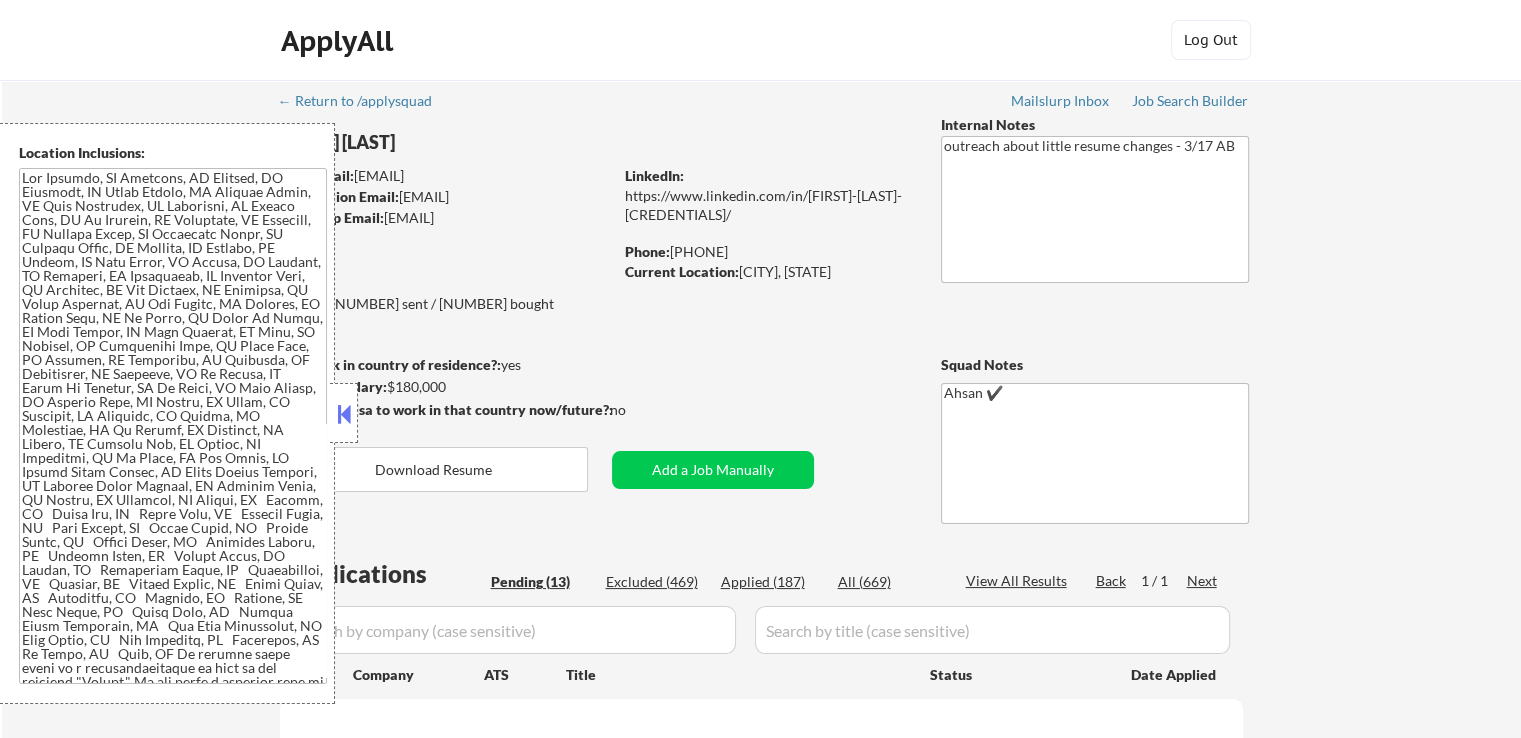 select on ""pending"" 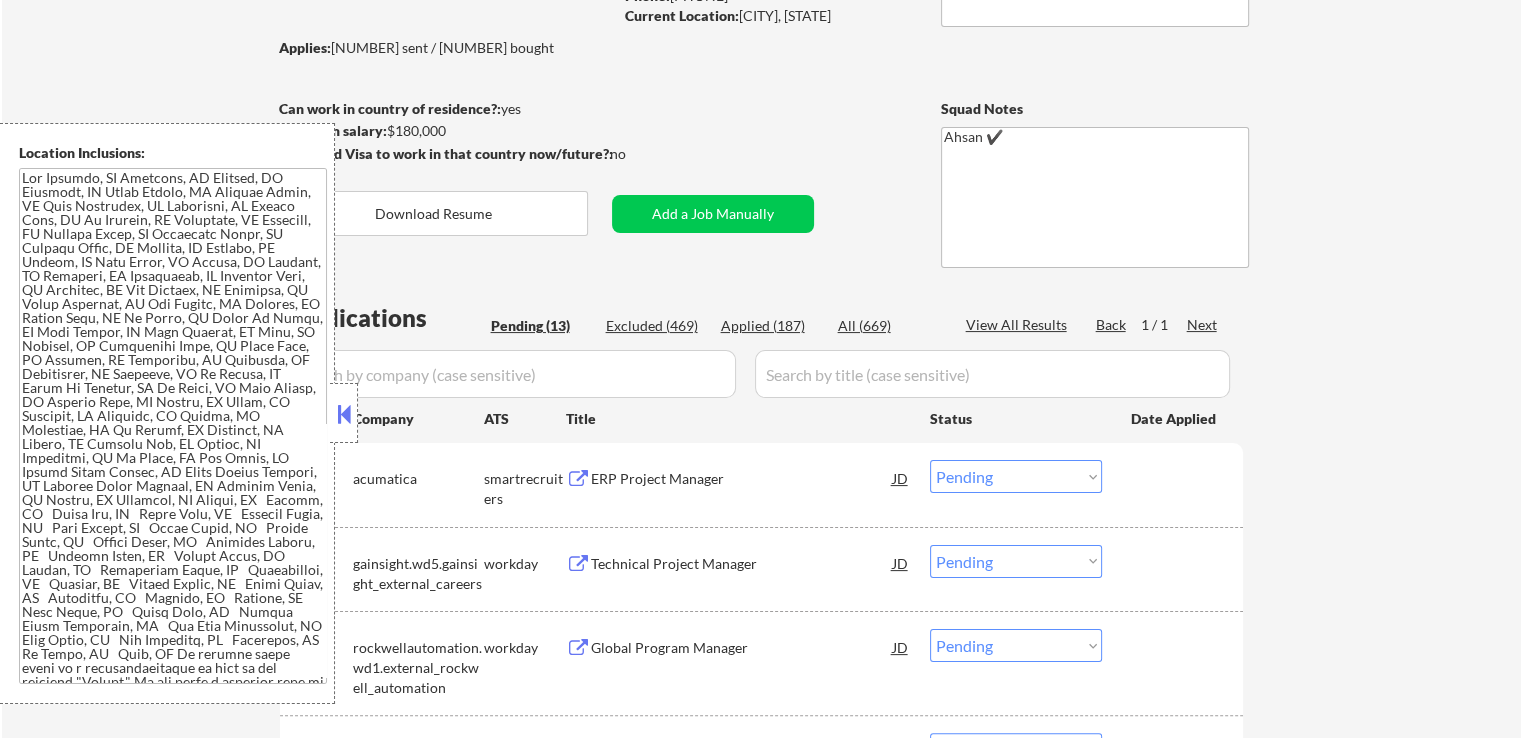 scroll, scrollTop: 400, scrollLeft: 0, axis: vertical 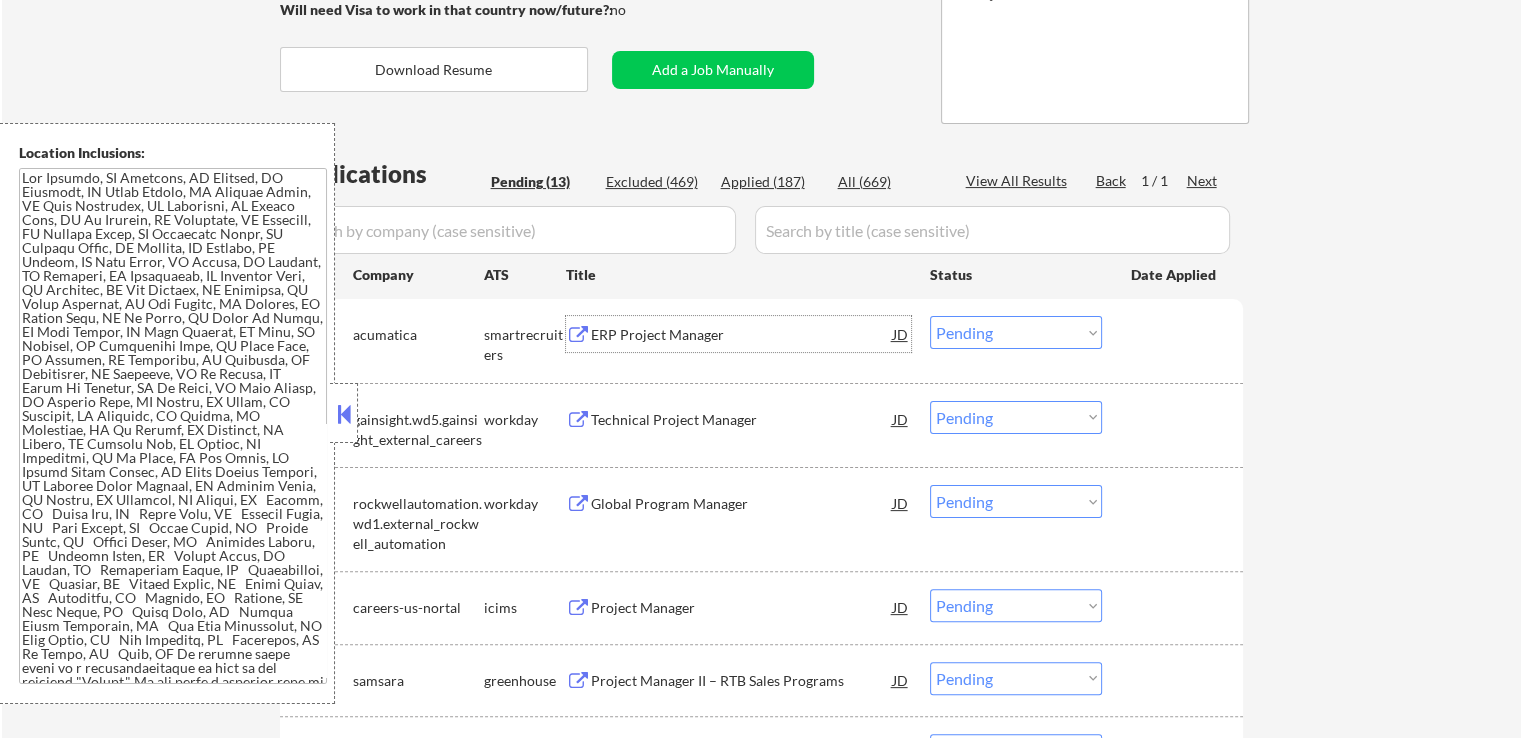 click on "ERP Project Manager" at bounding box center [742, 335] 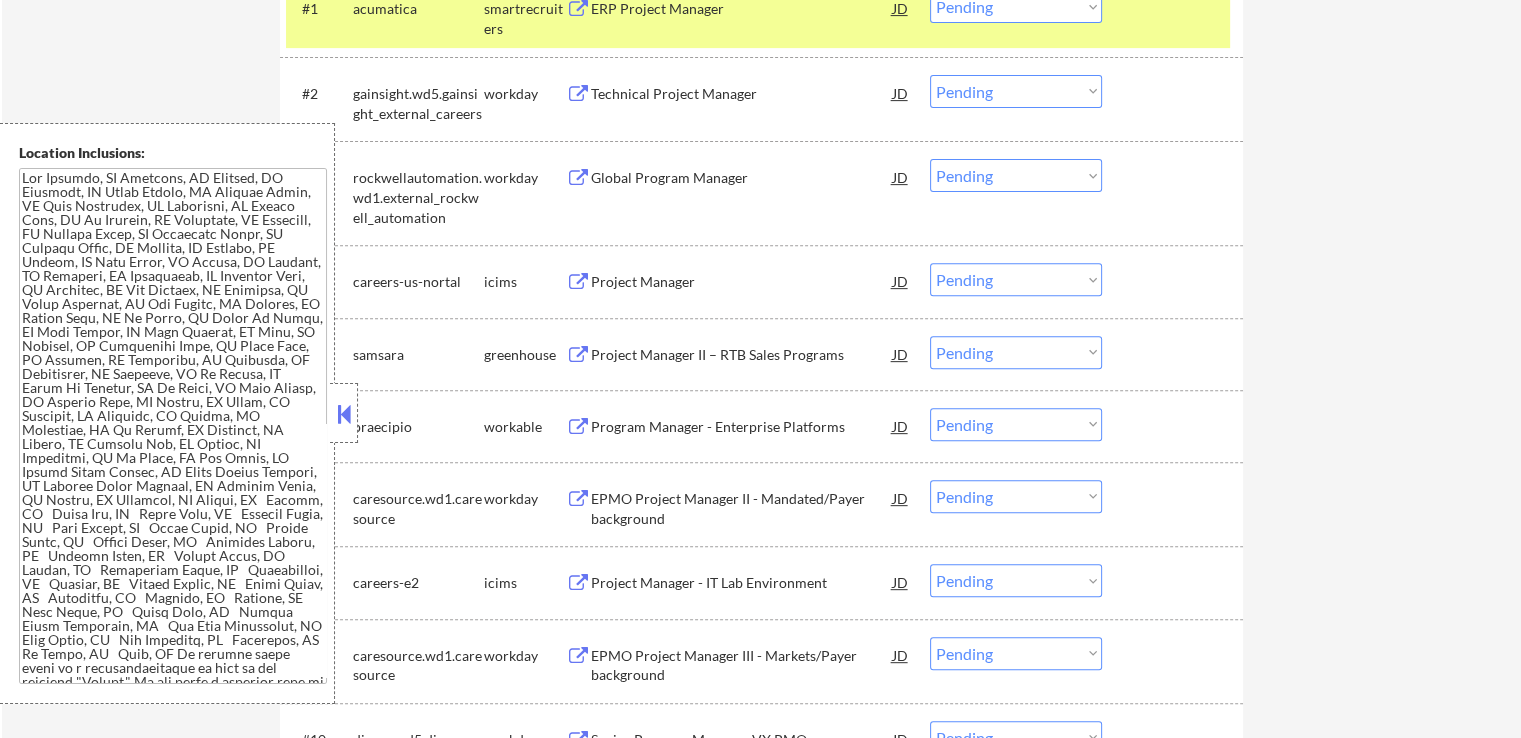 scroll, scrollTop: 800, scrollLeft: 0, axis: vertical 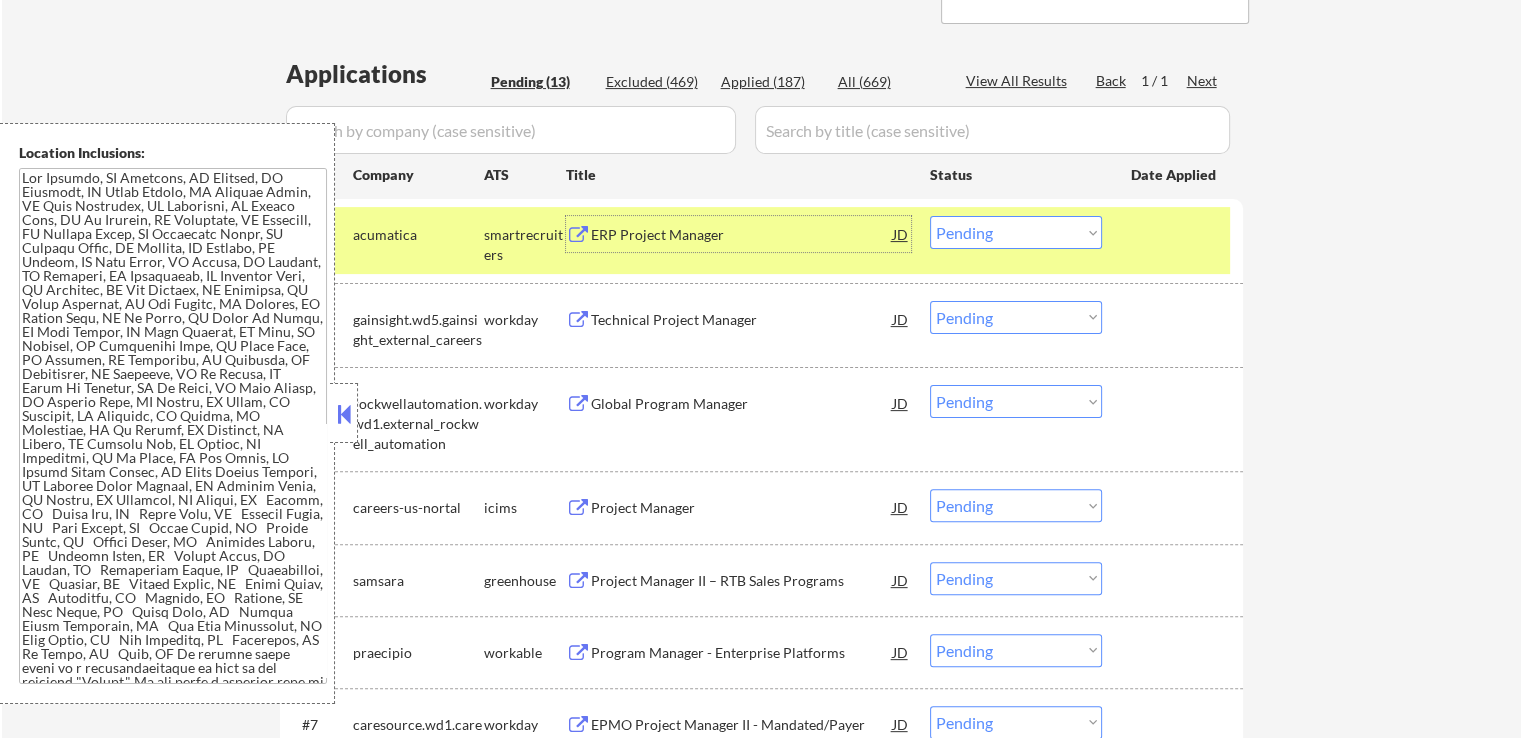 drag, startPoint x: 1031, startPoint y: 230, endPoint x: 1024, endPoint y: 245, distance: 16.552946 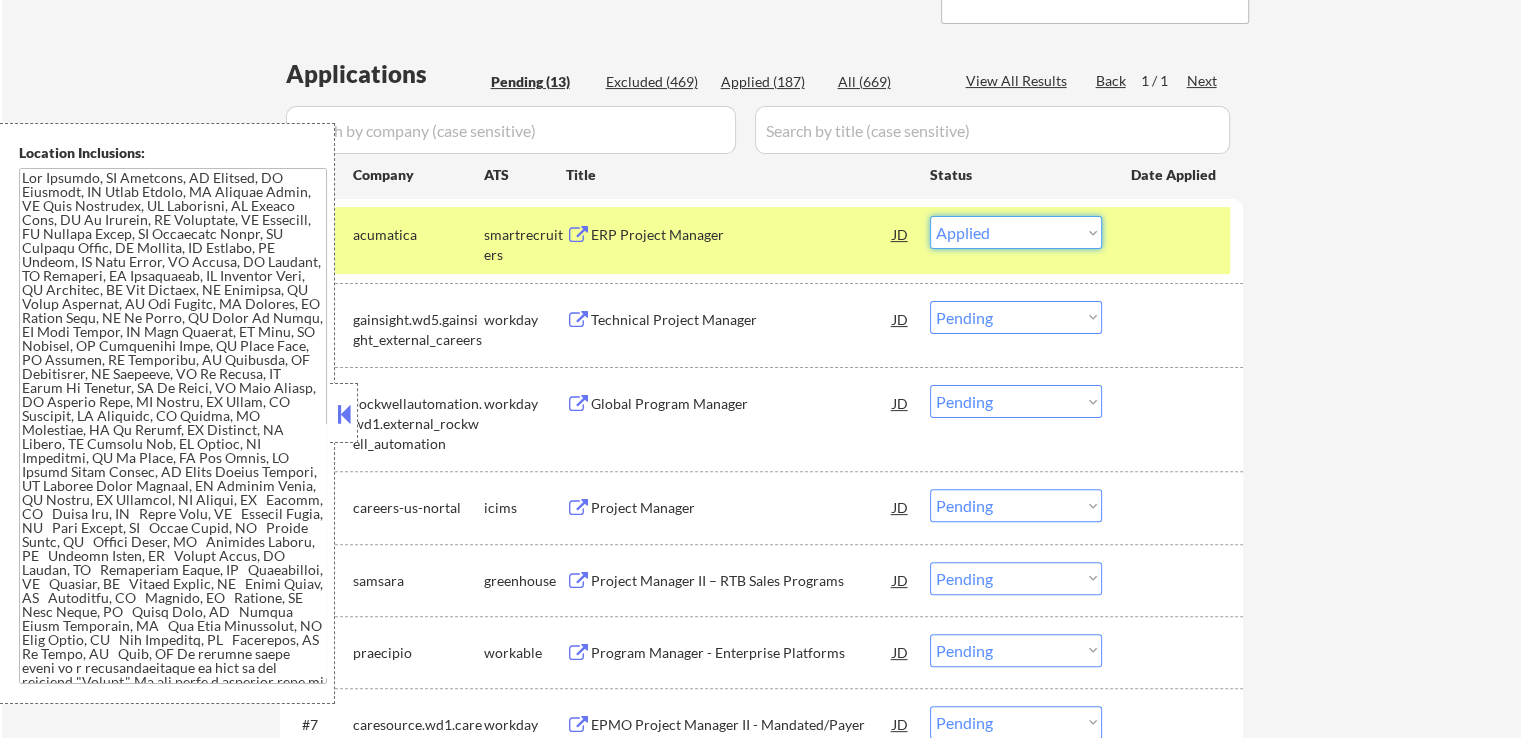 click on "Choose an option... Pending Applied Excluded (Questions) Excluded (Expired) Excluded (Location) Excluded (Bad Match) Excluded (Blocklist) Excluded (Salary) Excluded (Other)" at bounding box center [1016, 232] 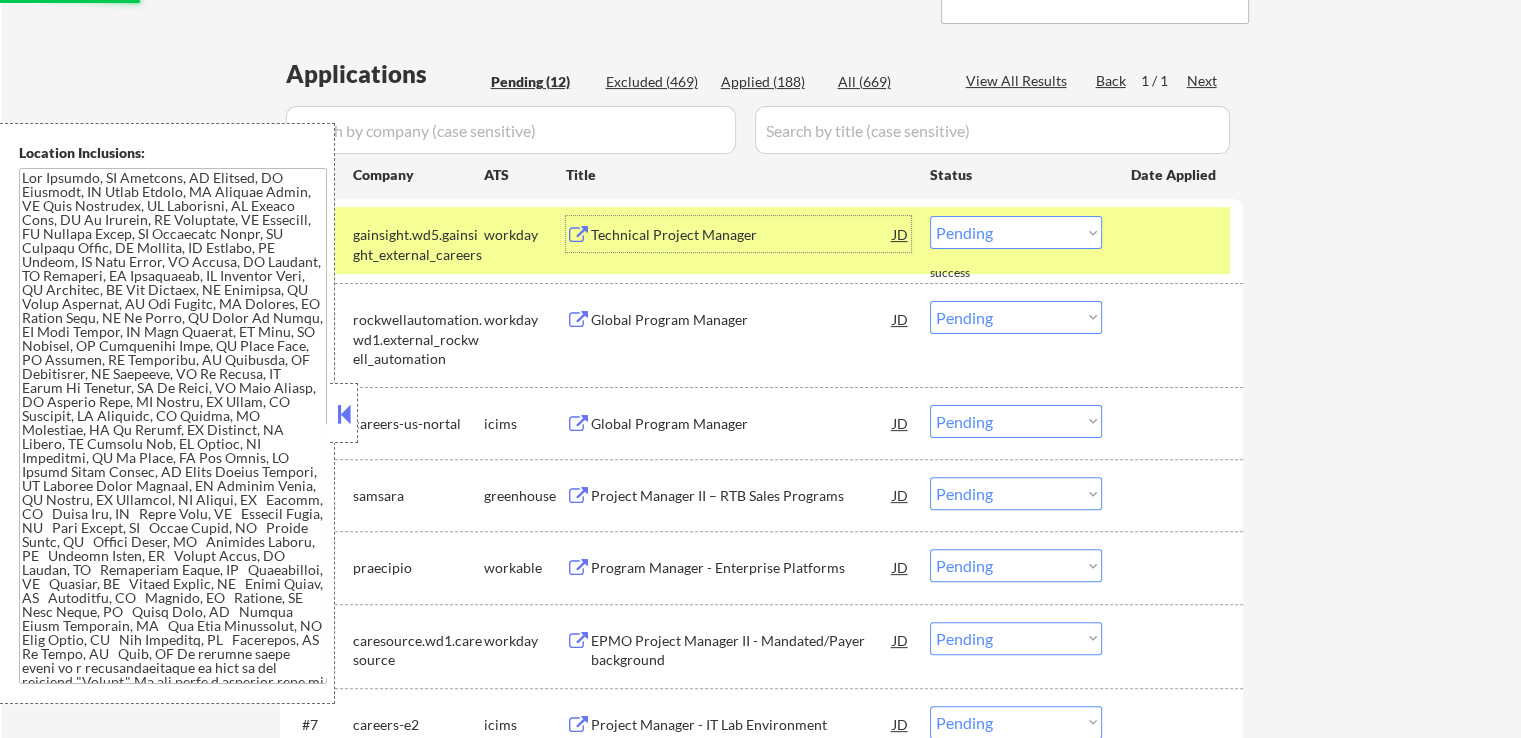 click on "Technical Project Manager" at bounding box center (742, 235) 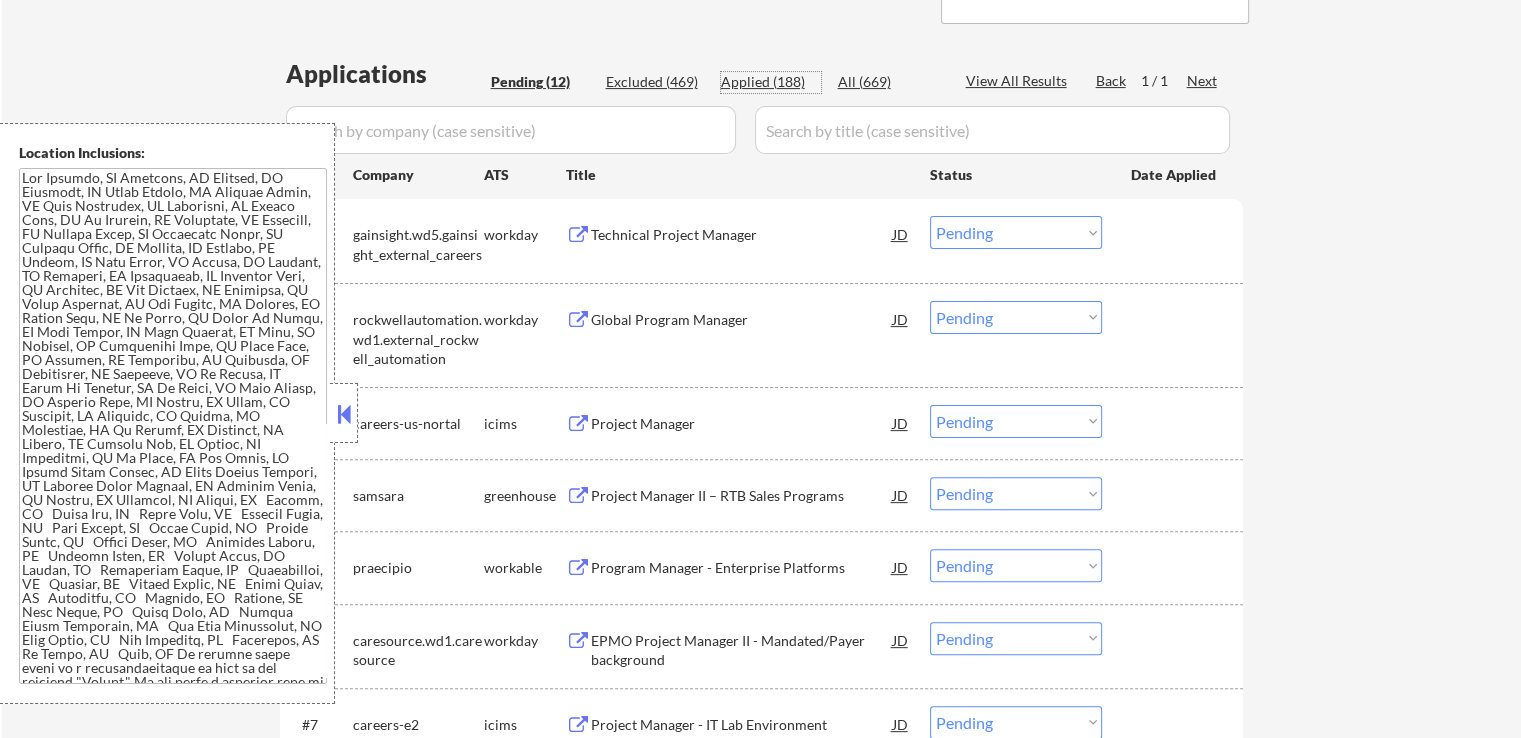 click on "Applied (188)" at bounding box center [771, 82] 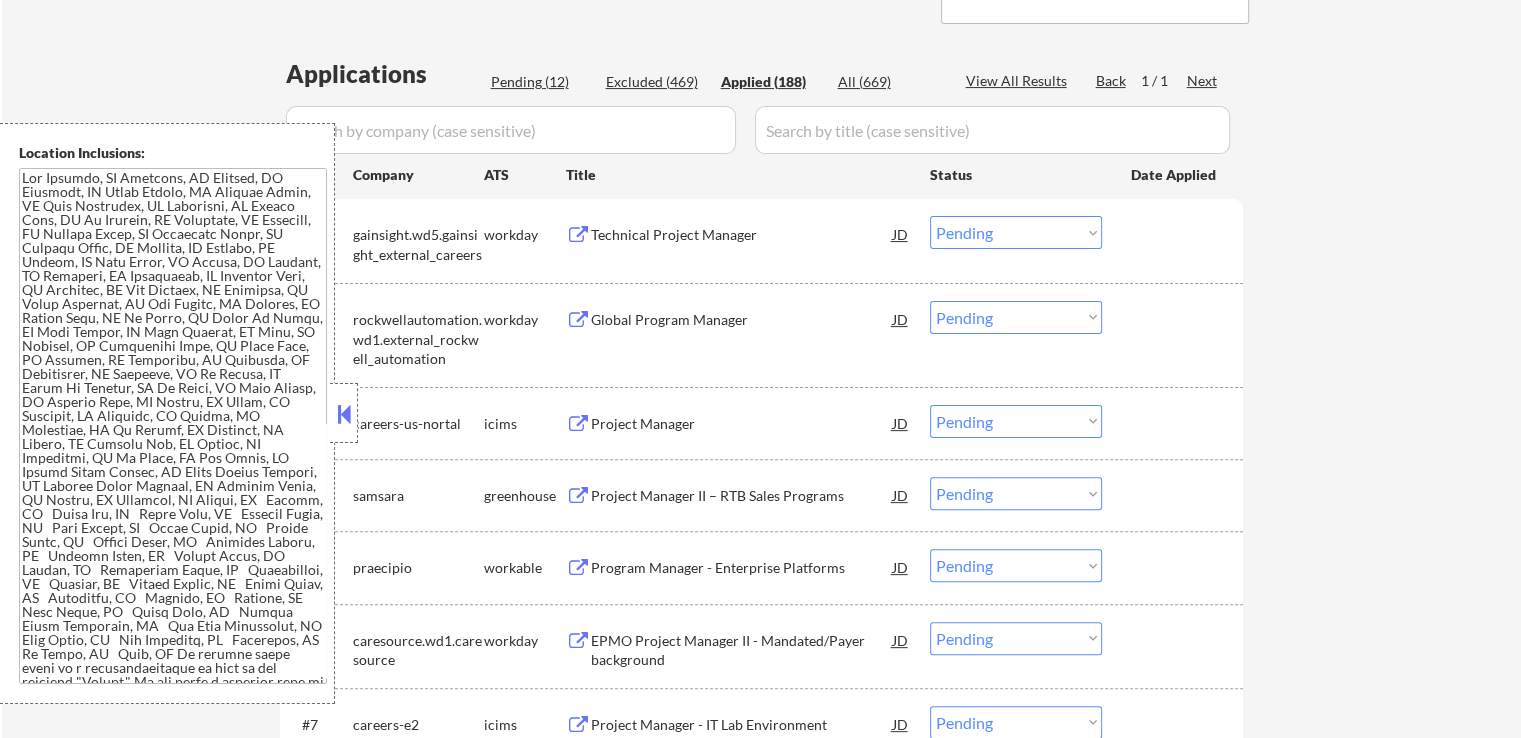 select on ""applied"" 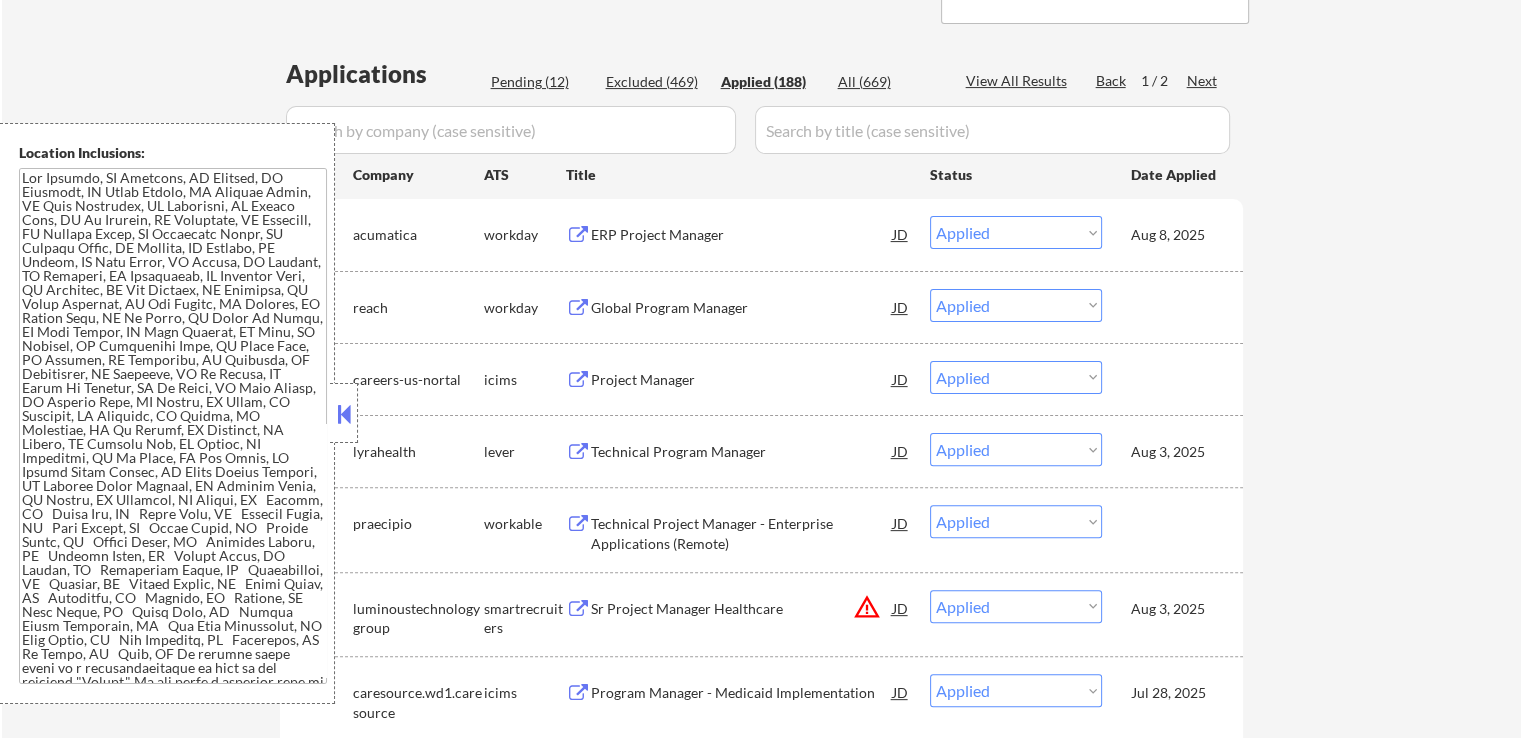 select on ""applied"" 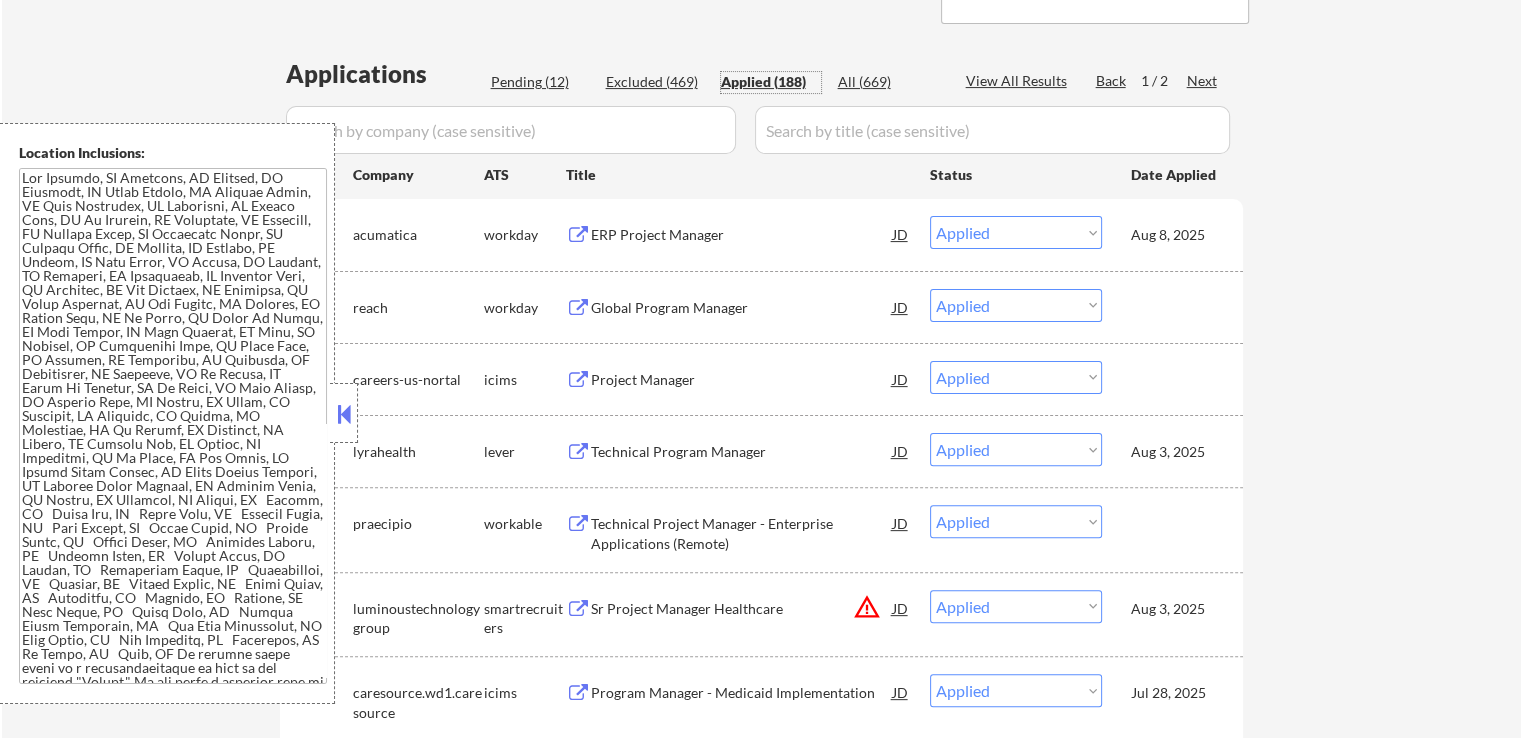 select on ""applied"" 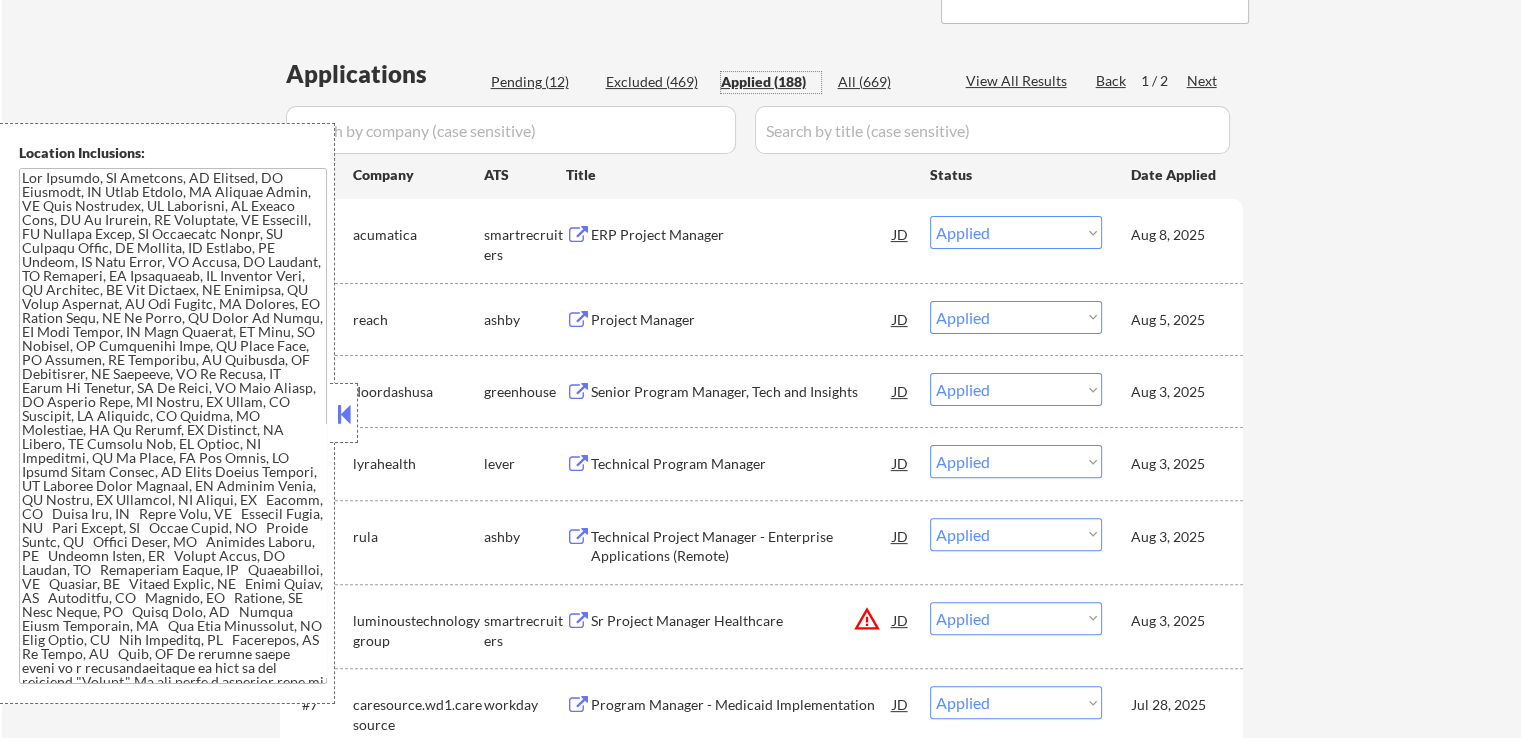 click on "ERP Project Manager" at bounding box center [742, 235] 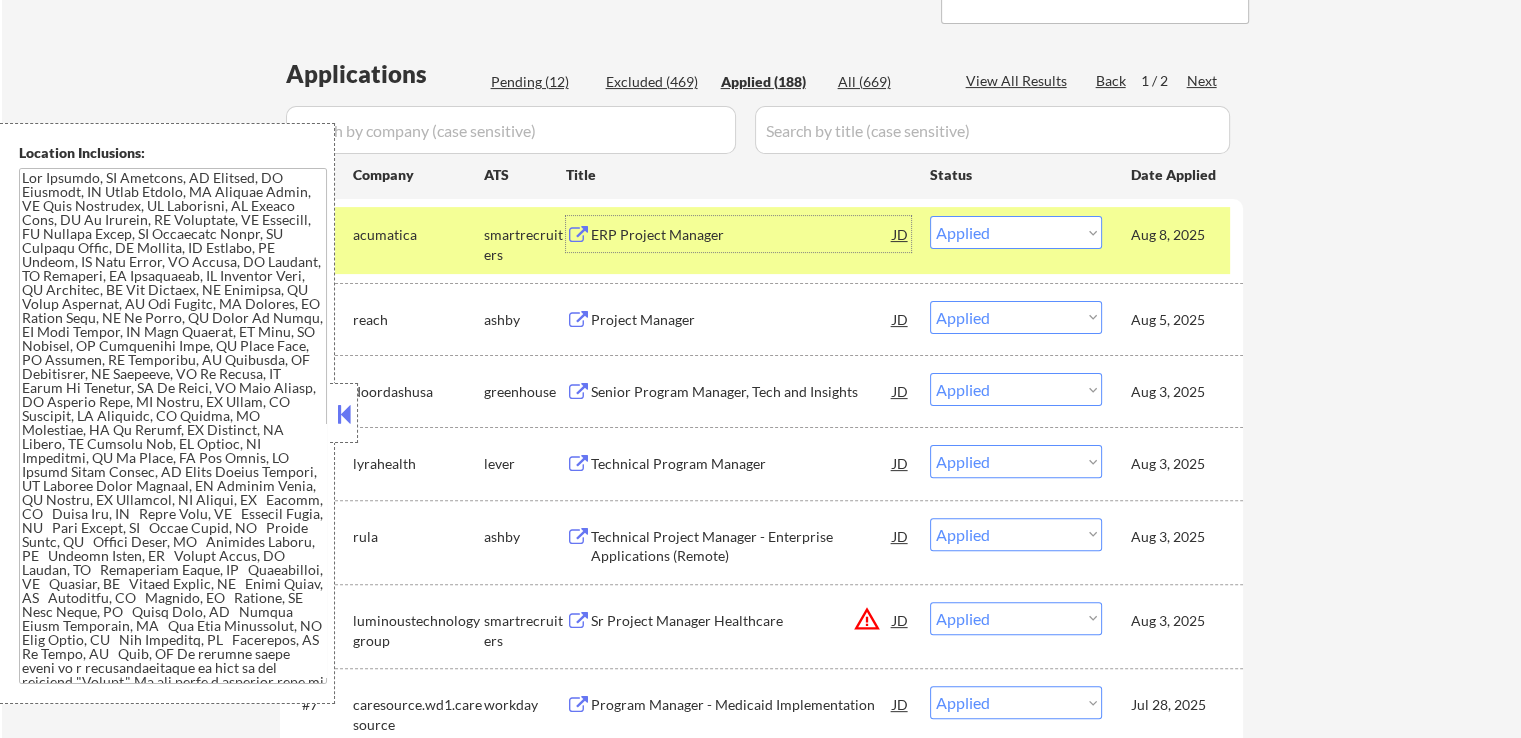 click on "Choose an option... Pending Applied Excluded (Questions) Excluded (Expired) Excluded (Location) Excluded (Bad Match) Excluded (Blocklist) Excluded (Salary) Excluded (Other)" at bounding box center (1016, 232) 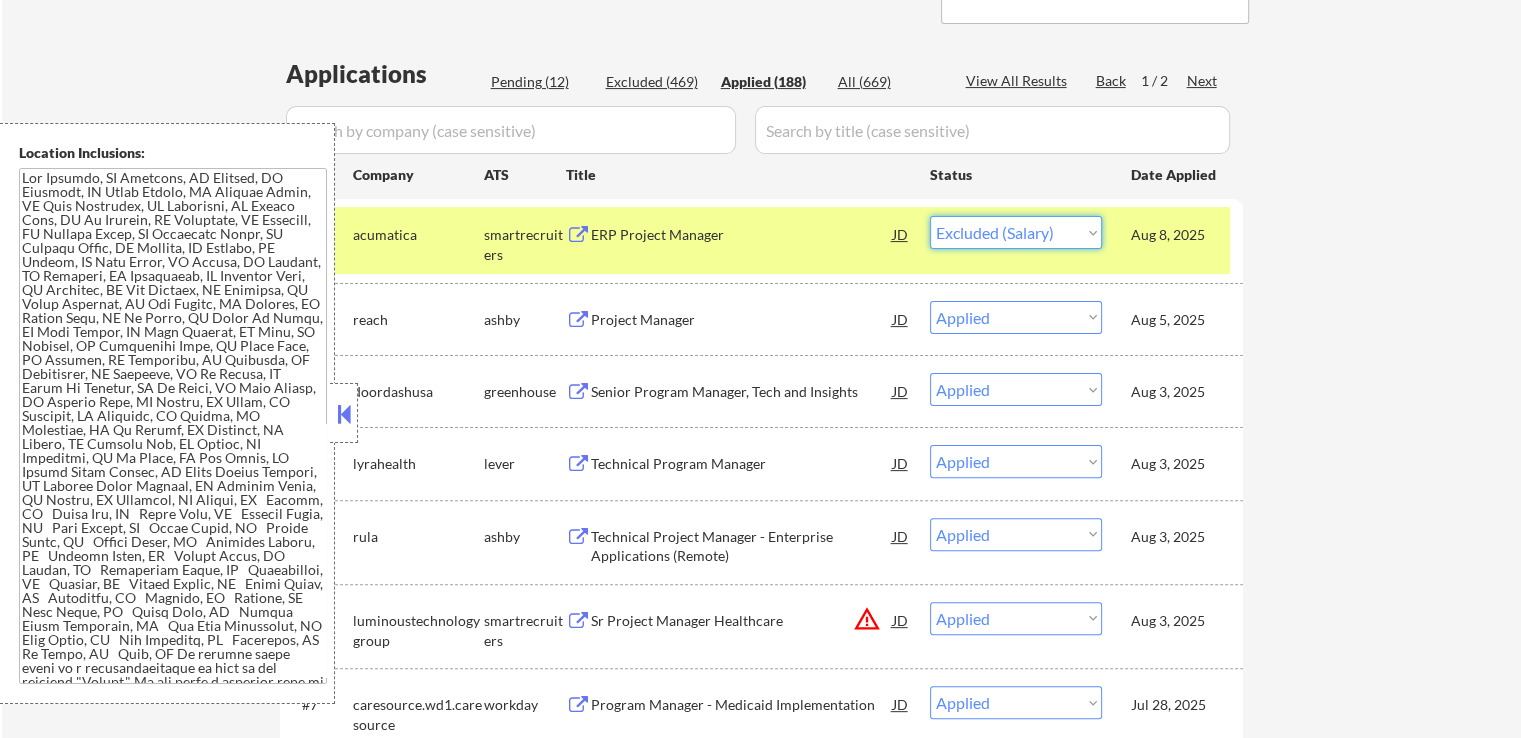 click on "Choose an option... Pending Applied Excluded (Questions) Excluded (Expired) Excluded (Location) Excluded (Bad Match) Excluded (Blocklist) Excluded (Salary) Excluded (Other)" at bounding box center (1016, 232) 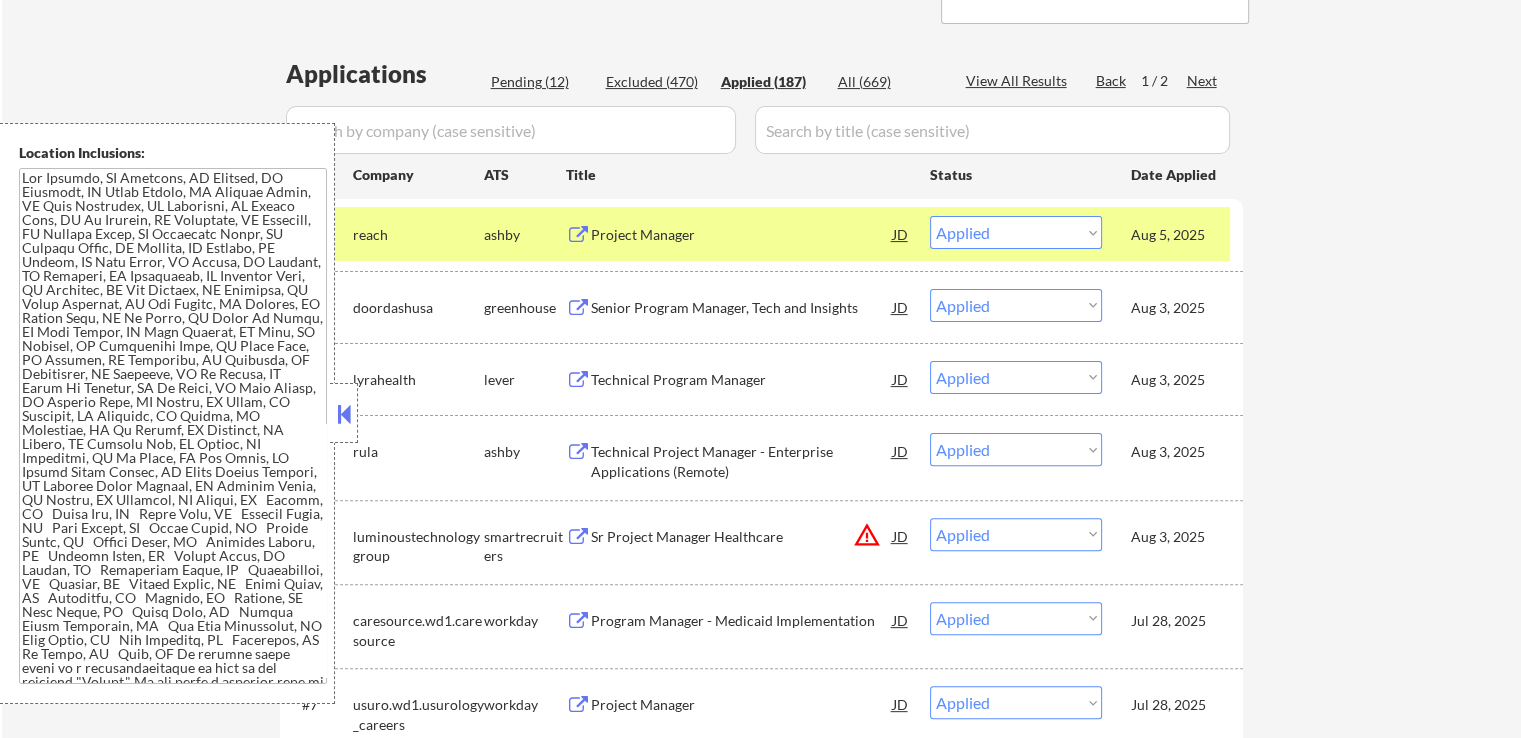 click on "← Return to /applysquad Mailslurp Inbox Job Search Builder [FIRST] [LAST] User Email:  [EMAIL] Application Email:  [EMAIL] Mailslurp Email:  [EMAIL] LinkedIn:   https://www.linkedin.com/in/[FIRST]-[LAST]-[CREDENTIALS]/
Phone:  [PHONE] Current Location:  [CITY], [STATE] Applies:  [NUMBER] sent / [NUMBER] bought Internal Notes outreach about little resume changes - 3/17 AB Can work in country of residence?:  yes Squad Notes Minimum salary:  $180,000 Will need Visa to work in that country now/future?:   no Download Resume Add a Job Manually Ahsan ✔️ Applications Pending (12) Excluded (470) Applied (187) All (669) View All Results Back 1 / 2
Next Company ATS Title Status Date Applied #1 reach ashby Project Manager JD Choose an option... Pending Applied Excluded (Questions) Excluded (Expired) Excluded (Location) Excluded (Bad Match) Excluded (Blocklist) Excluded (Salary) Excluded (Other) Aug 5, 2025 success #2 greenhouse" at bounding box center [761, 3913] 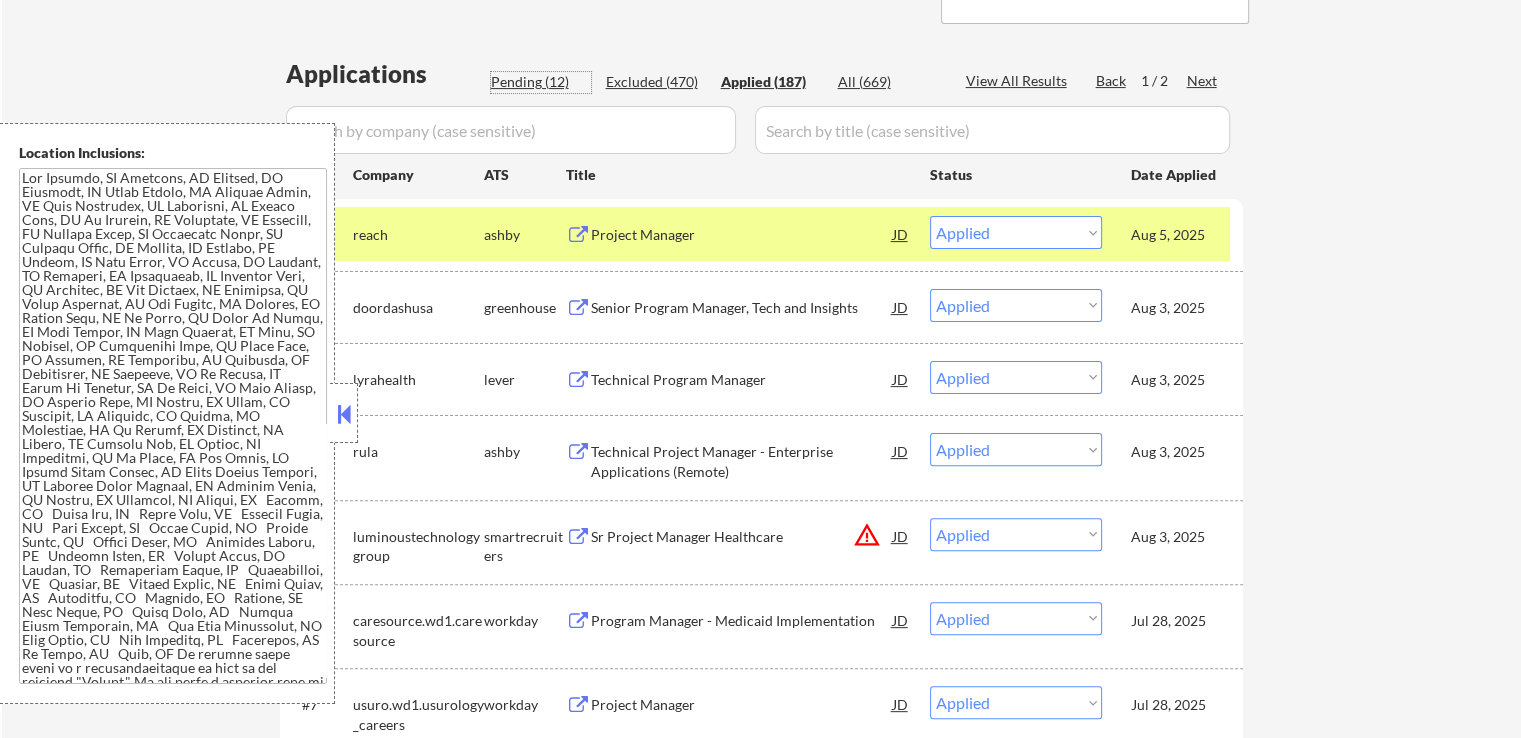 click on "Pending (12)" at bounding box center [541, 82] 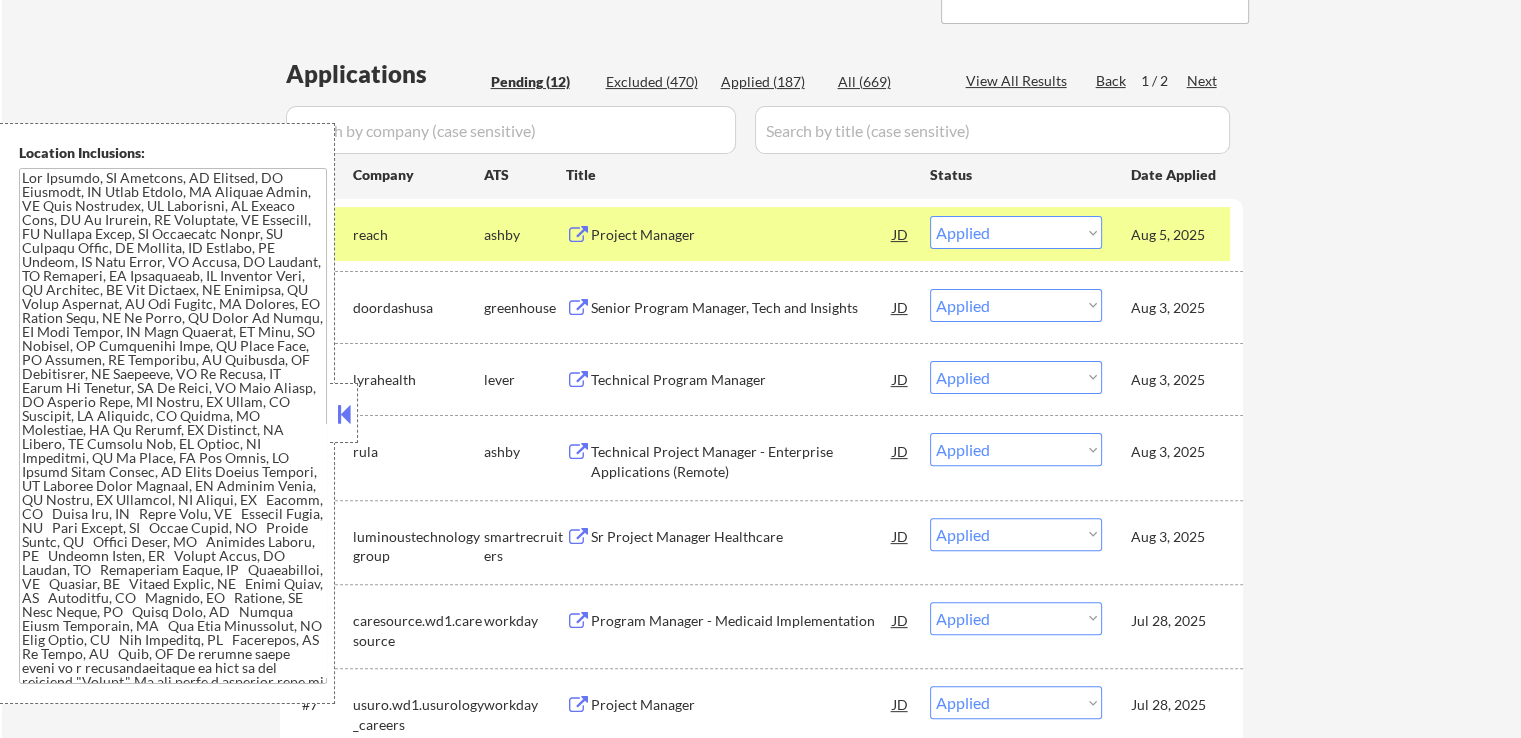 select on ""pending"" 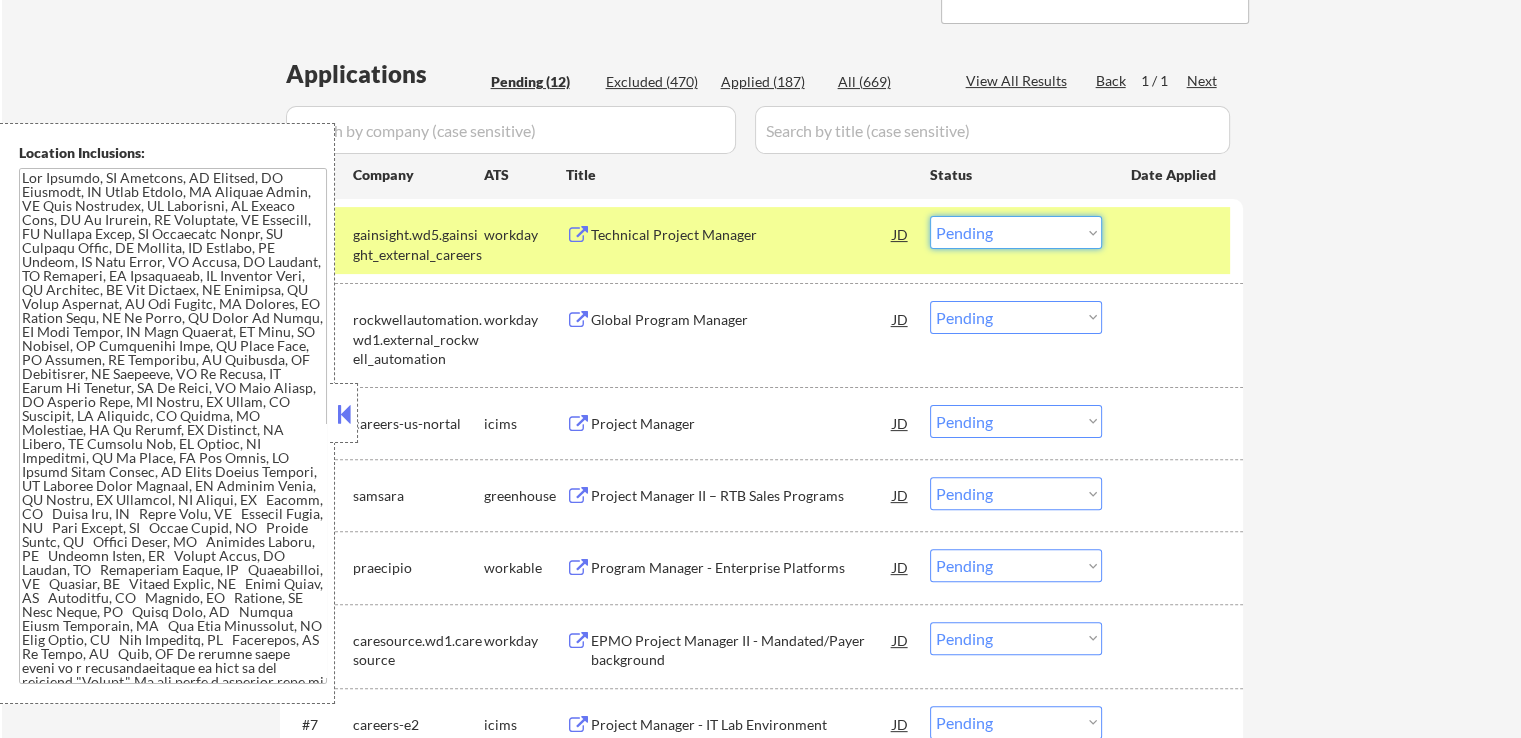 click on "Choose an option... Pending Applied Excluded (Questions) Excluded (Expired) Excluded (Location) Excluded (Bad Match) Excluded (Blocklist) Excluded (Salary) Excluded (Other)" at bounding box center (1016, 232) 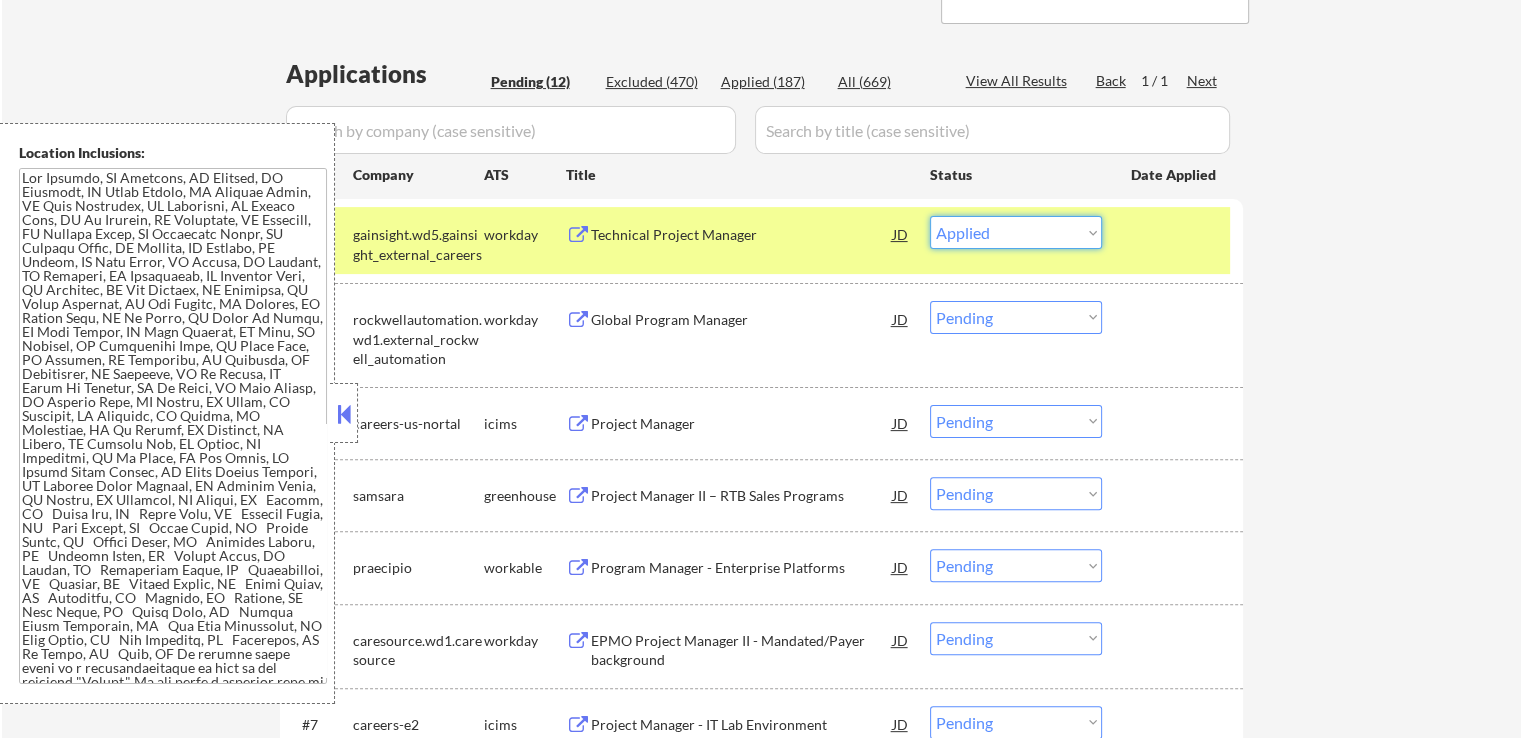 click on "Choose an option... Pending Applied Excluded (Questions) Excluded (Expired) Excluded (Location) Excluded (Bad Match) Excluded (Blocklist) Excluded (Salary) Excluded (Other)" at bounding box center (1016, 232) 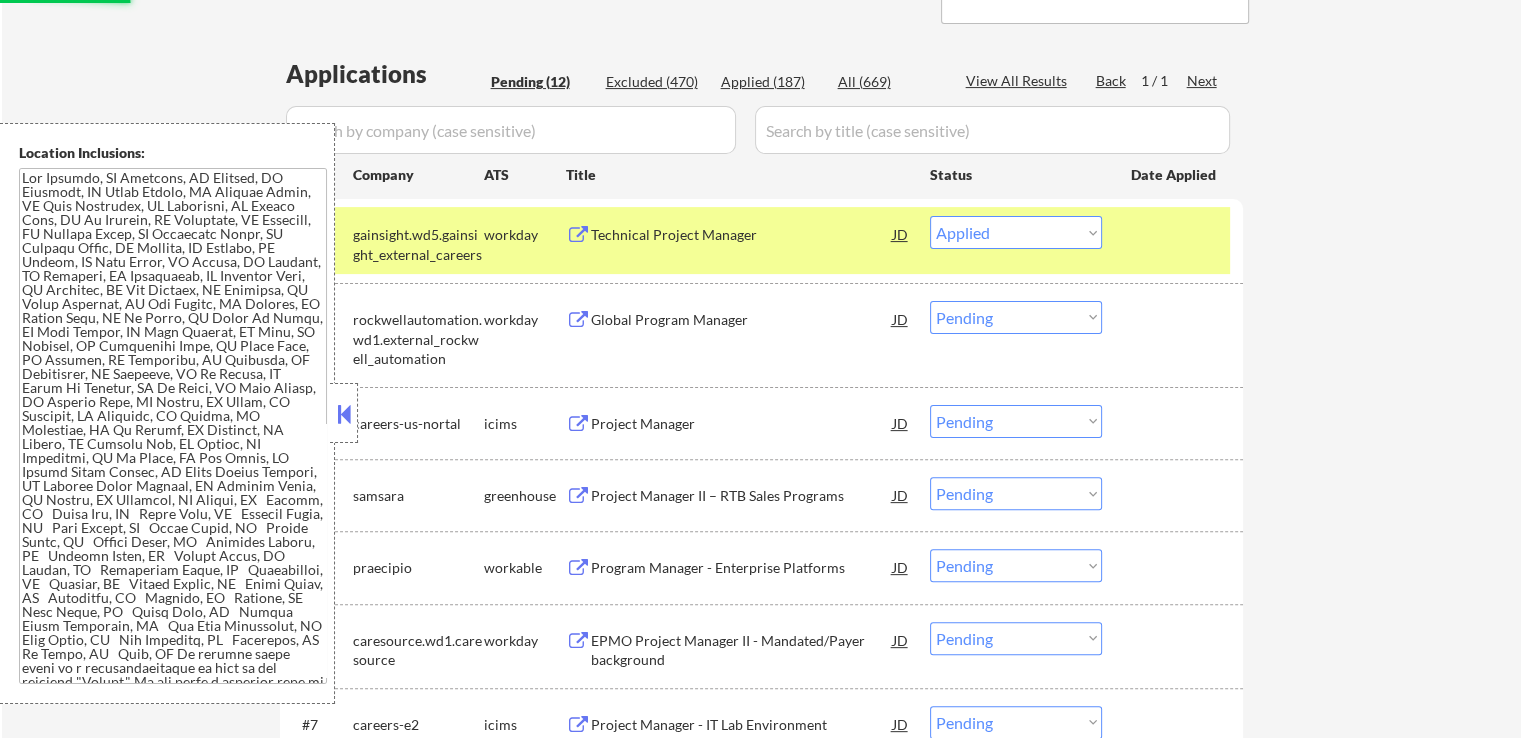 click on "Global Program Manager" at bounding box center (742, 320) 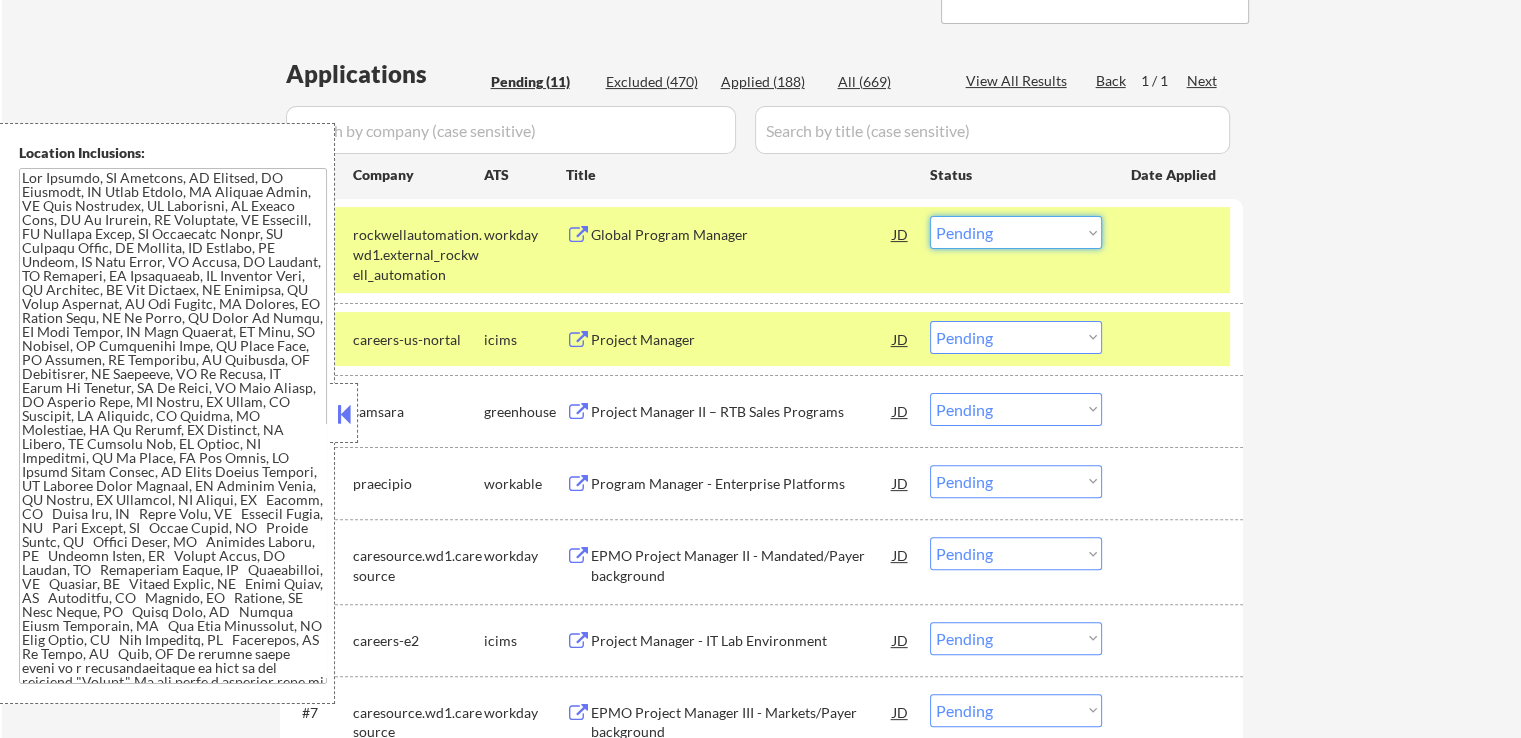 drag, startPoint x: 1004, startPoint y: 229, endPoint x: 1004, endPoint y: 245, distance: 16 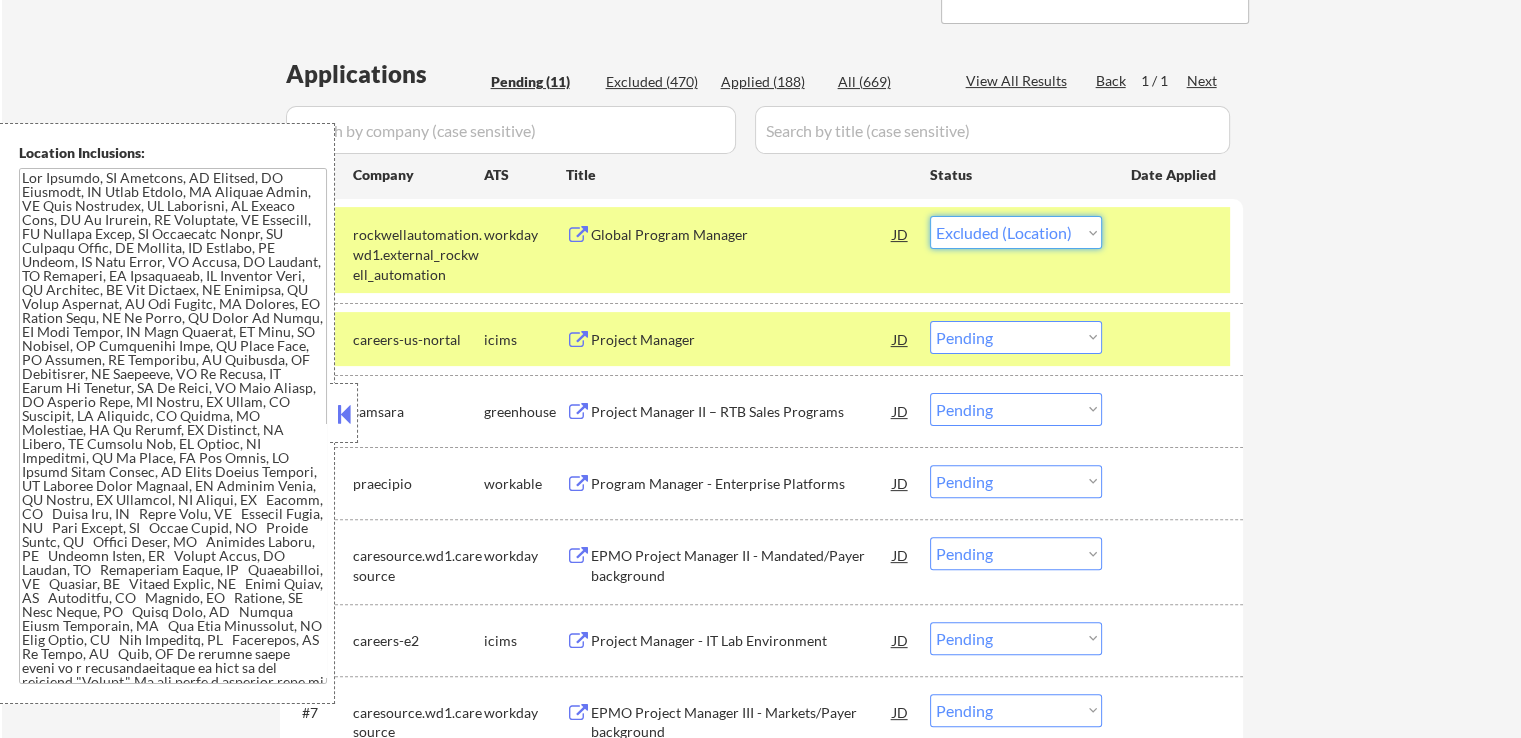 click on "Choose an option... Pending Applied Excluded (Questions) Excluded (Expired) Excluded (Location) Excluded (Bad Match) Excluded (Blocklist) Excluded (Salary) Excluded (Other)" at bounding box center [1016, 232] 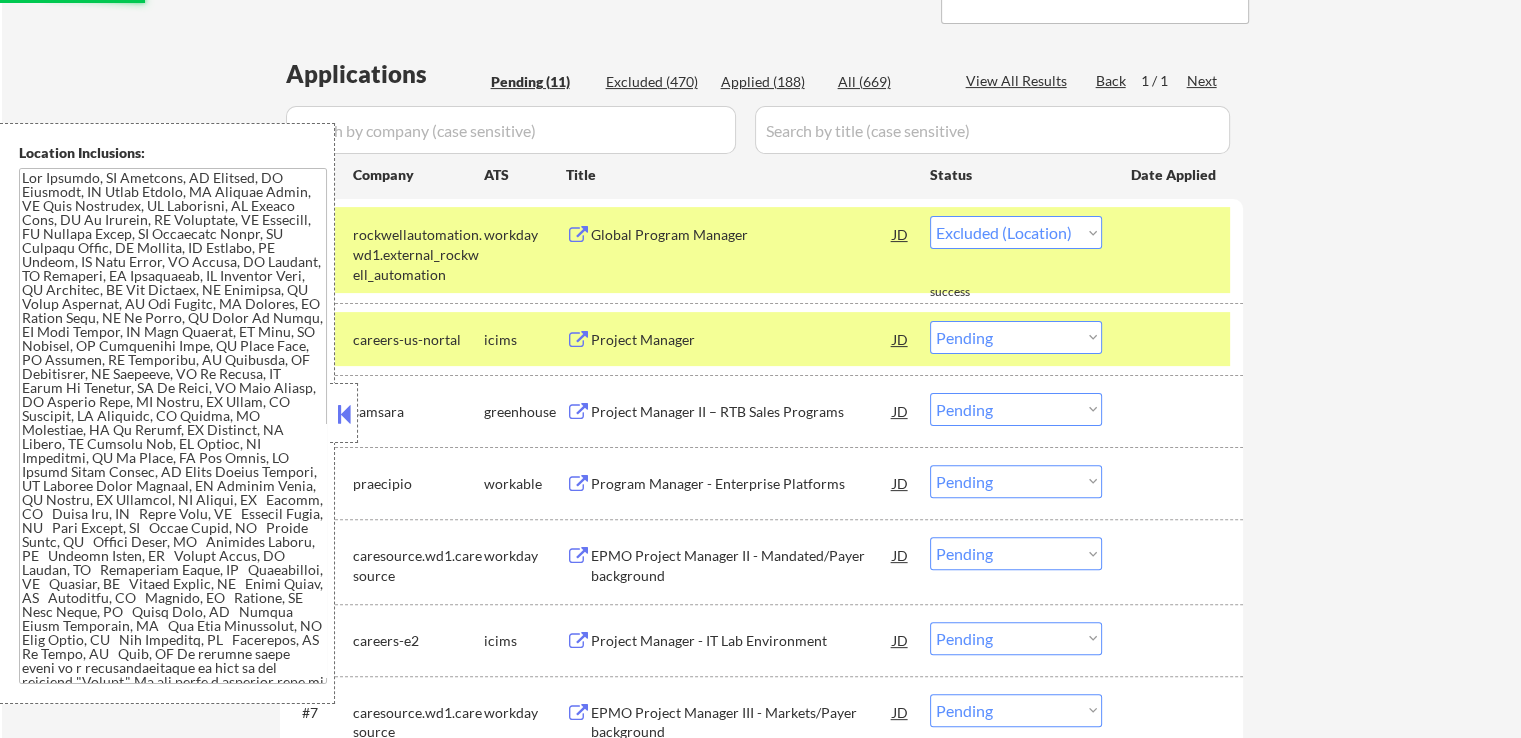 select on ""pending"" 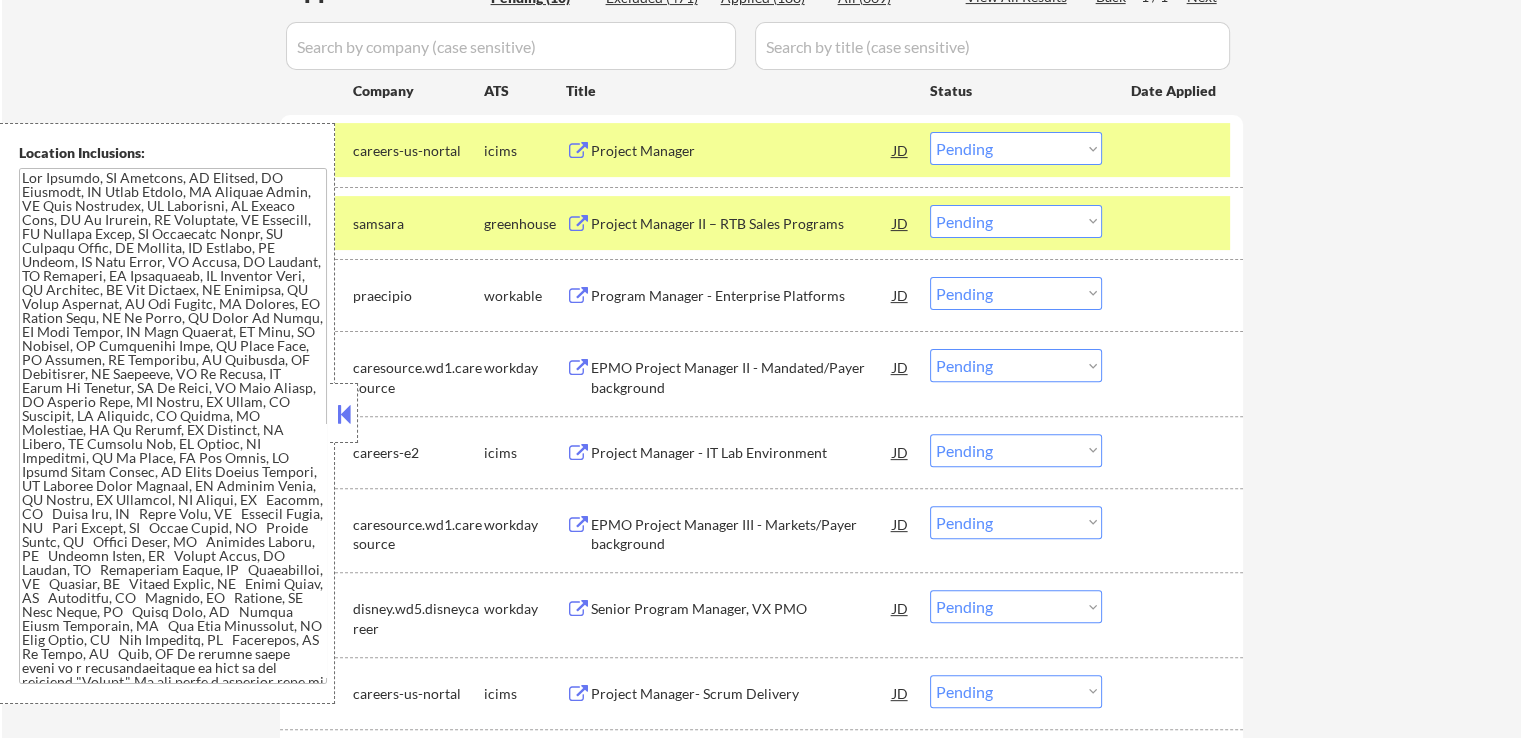 scroll, scrollTop: 600, scrollLeft: 0, axis: vertical 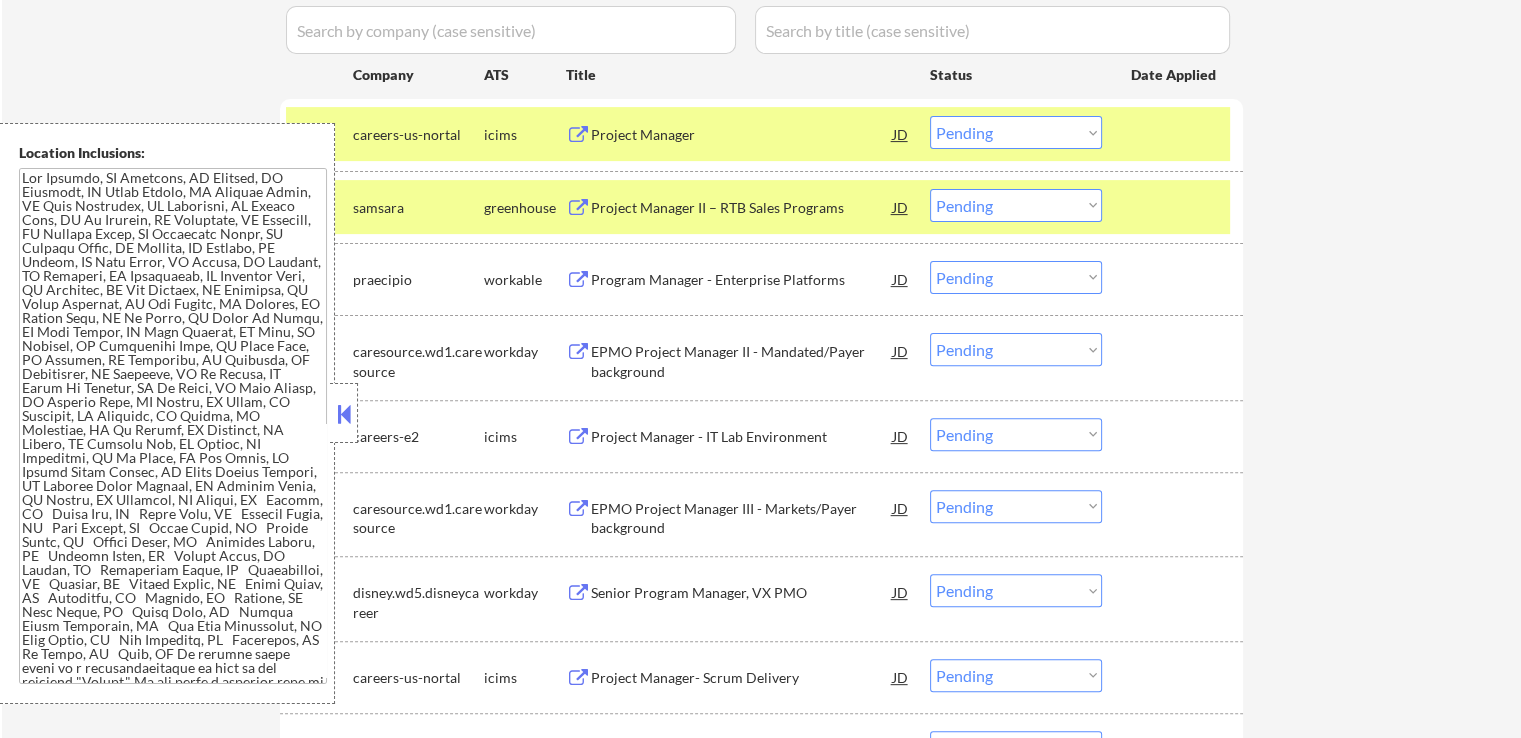 click on "Project Manager II – RTB Sales Programs" at bounding box center [742, 208] 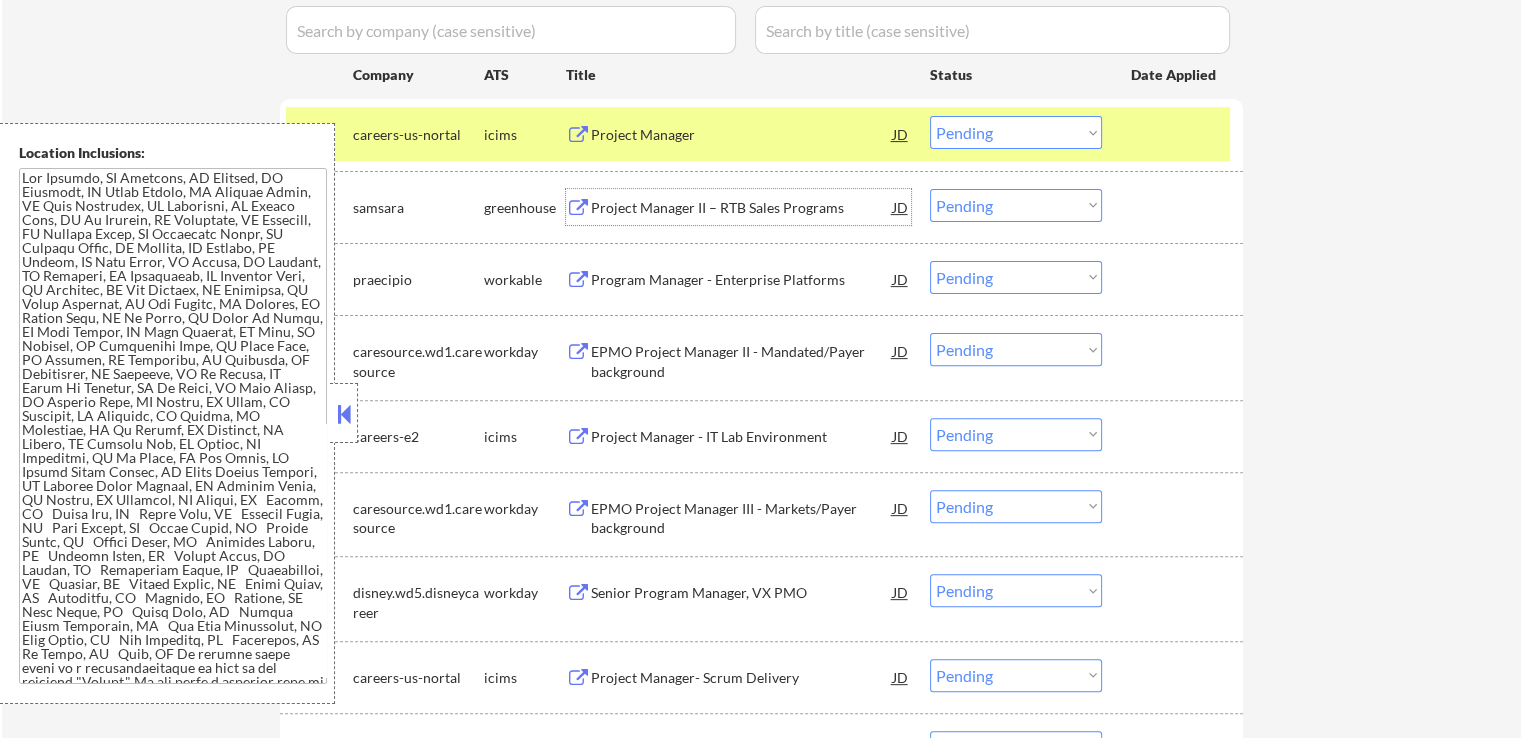 click on "#3 praecipio workable Program Manager - Enterprise Platforms JD Choose an option... Pending Applied Excluded (Questions) Excluded (Expired) Excluded (Location) Excluded (Bad Match) Excluded (Blocklist) Excluded (Salary) Excluded (Other)" at bounding box center (758, 279) 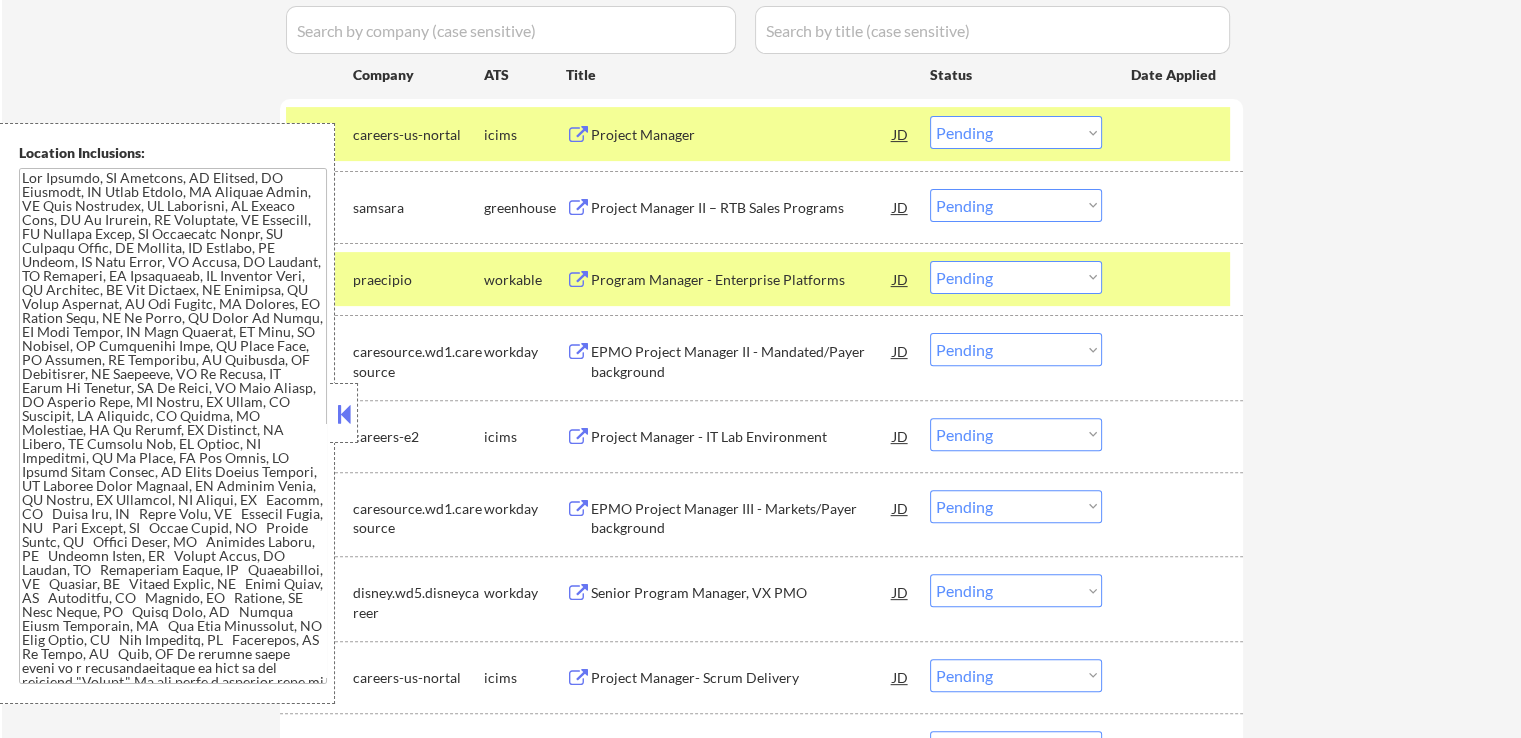 click on "Program Manager - Enterprise Platforms" at bounding box center [742, 280] 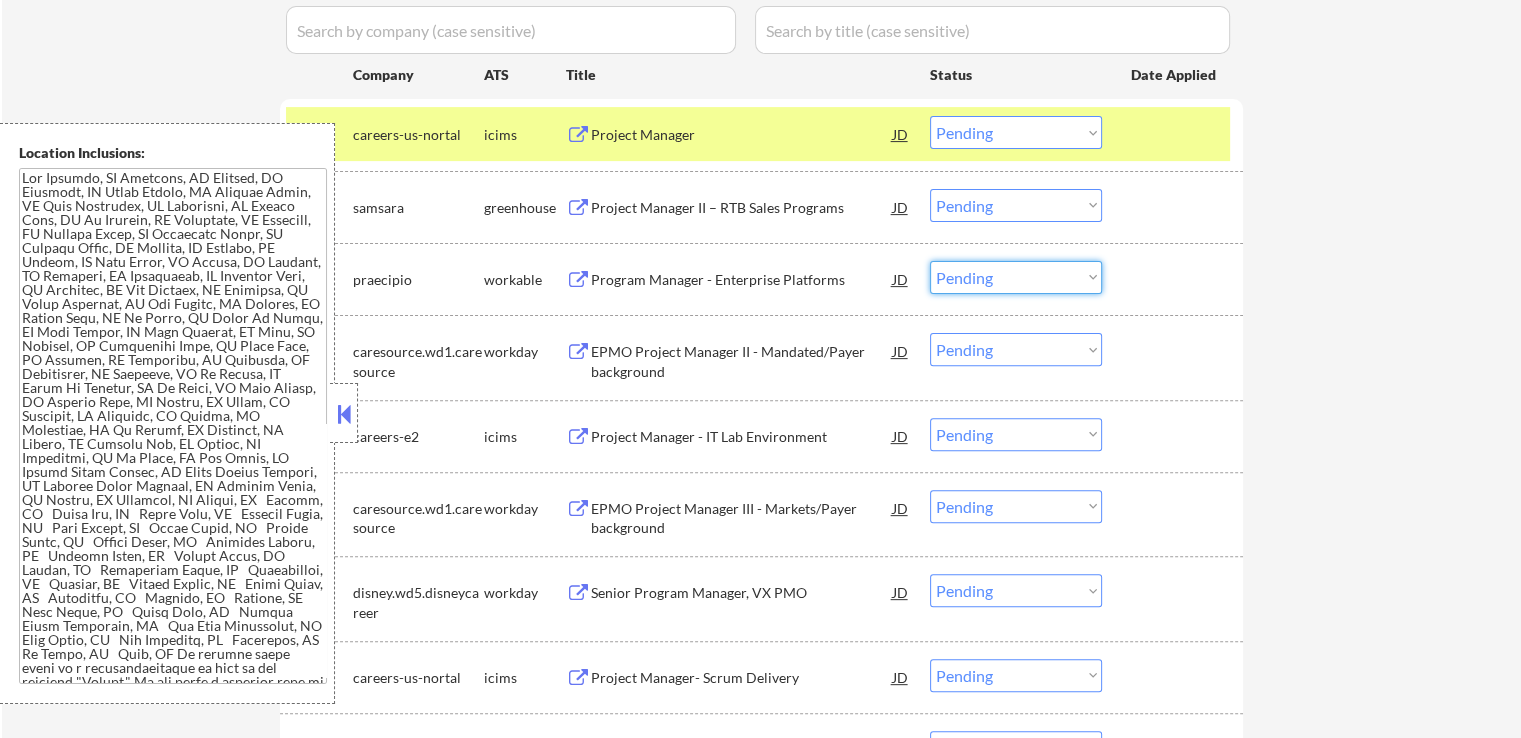 click on "Choose an option... Pending Applied Excluded (Questions) Excluded (Expired) Excluded (Location) Excluded (Bad Match) Excluded (Blocklist) Excluded (Salary) Excluded (Other)" at bounding box center (1016, 277) 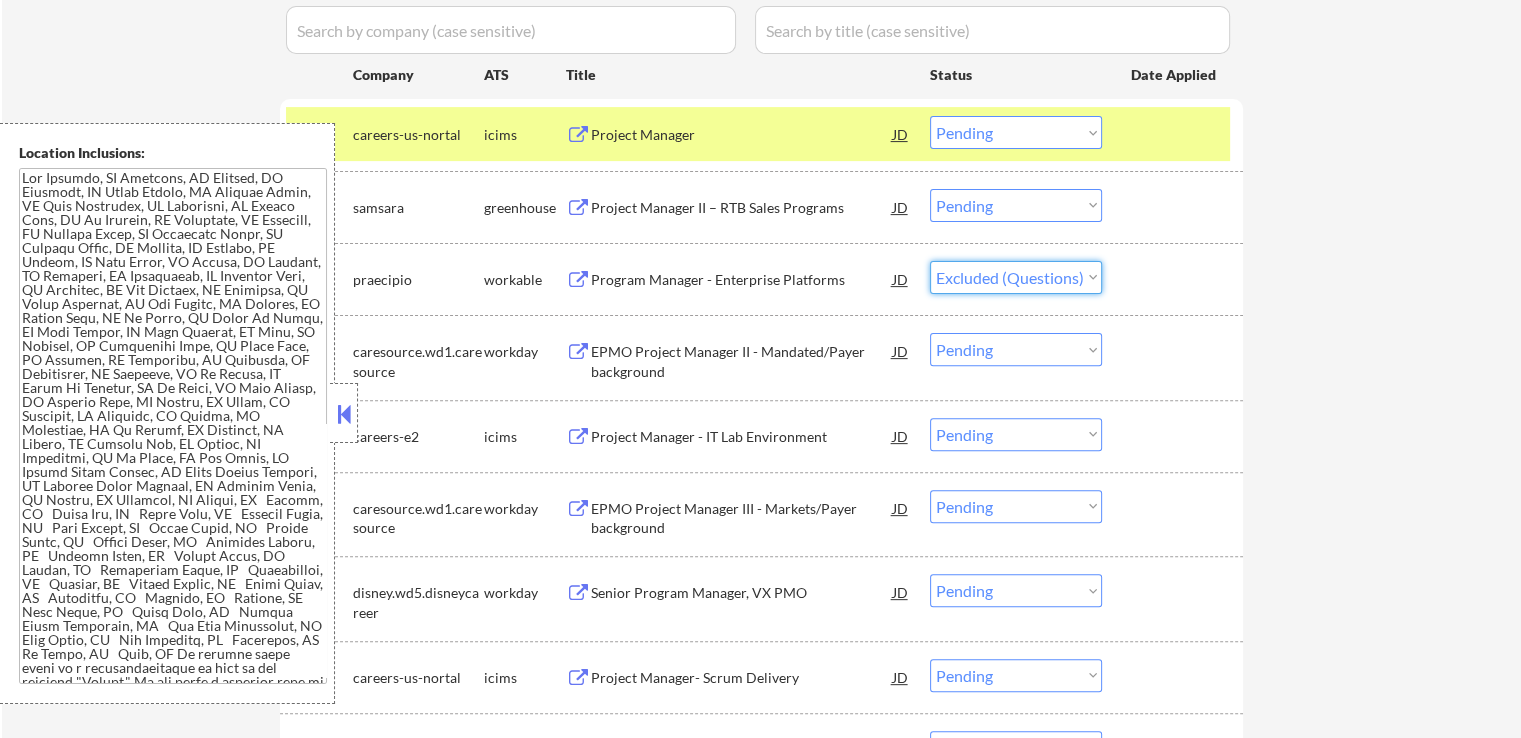 click on "Choose an option... Pending Applied Excluded (Questions) Excluded (Expired) Excluded (Location) Excluded (Bad Match) Excluded (Blocklist) Excluded (Salary) Excluded (Other)" at bounding box center [1016, 277] 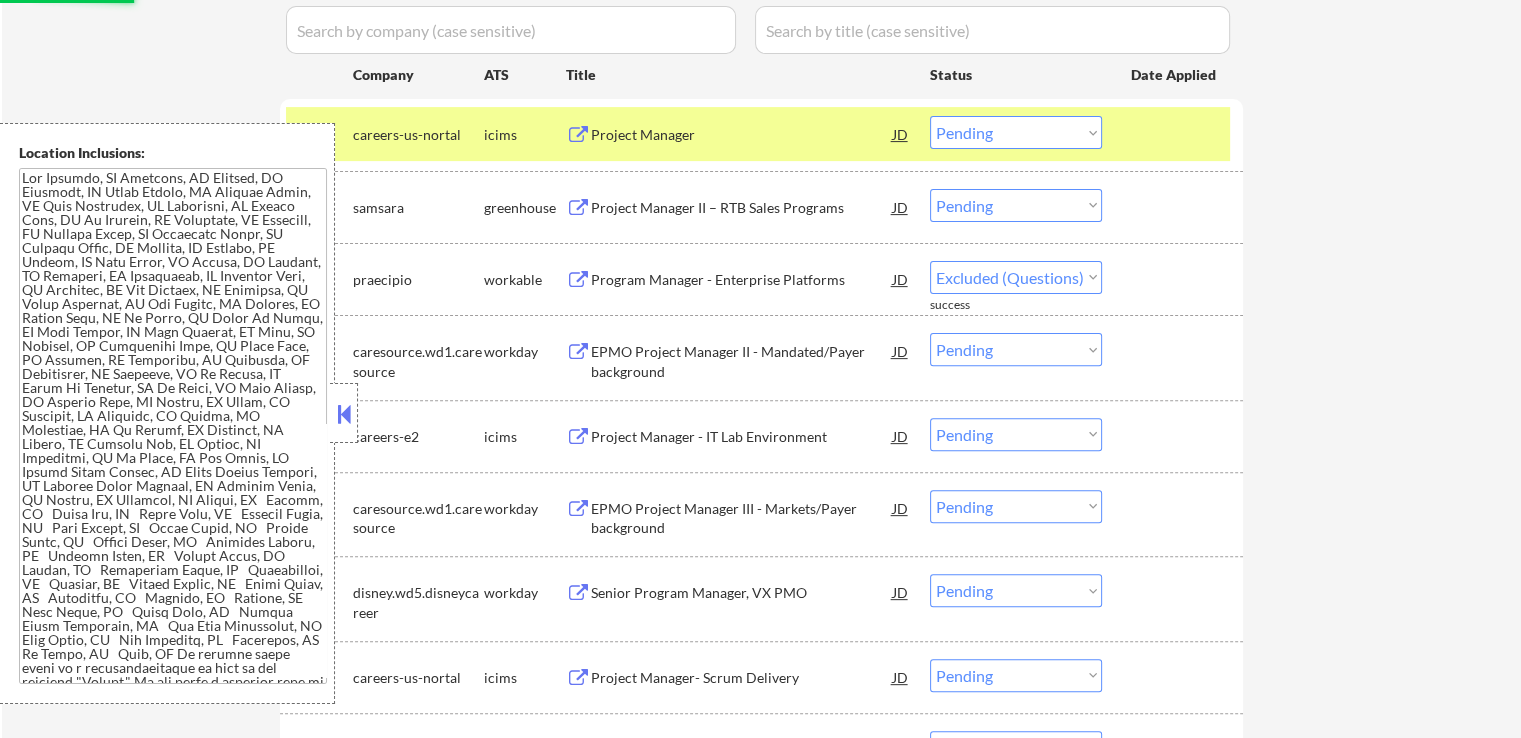 select on ""pending"" 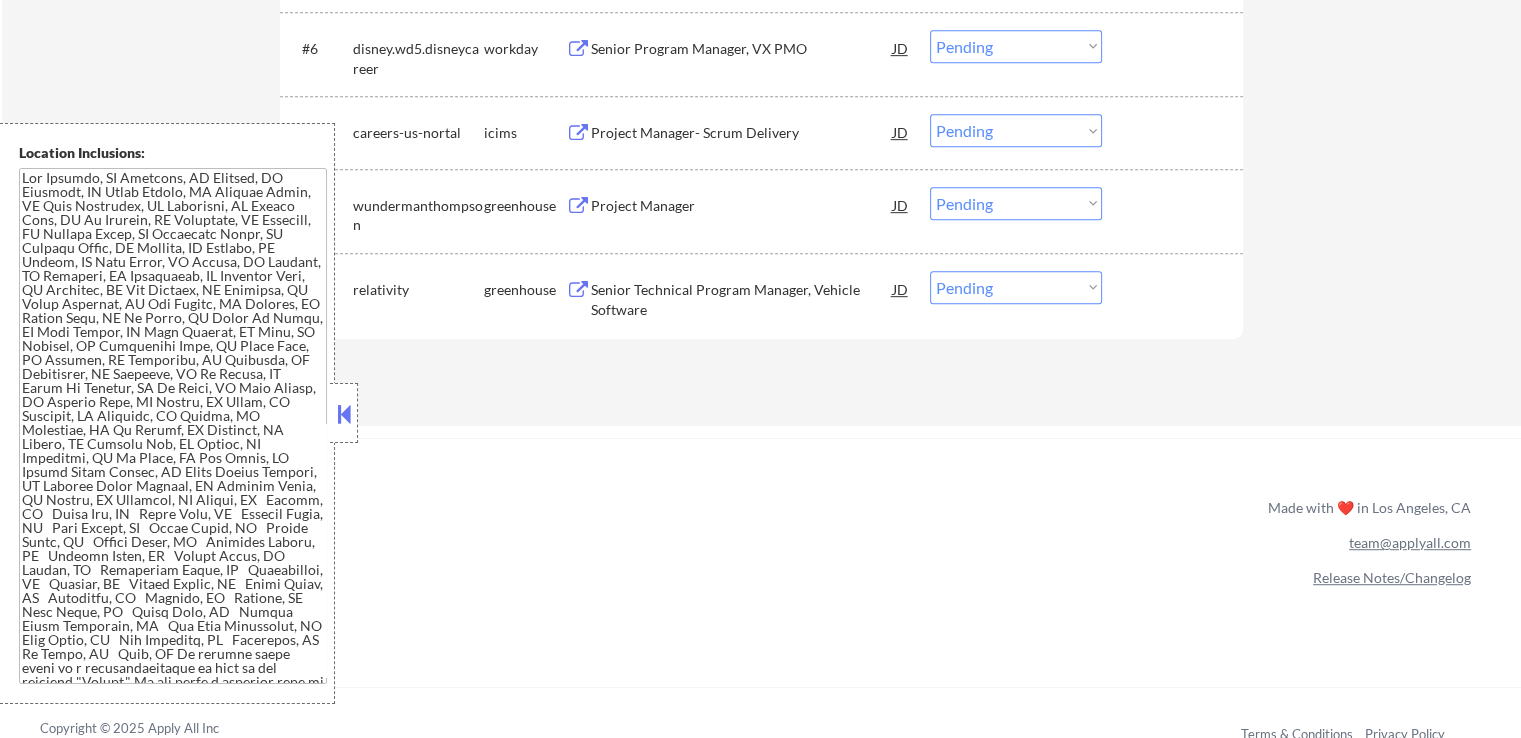 scroll, scrollTop: 1100, scrollLeft: 0, axis: vertical 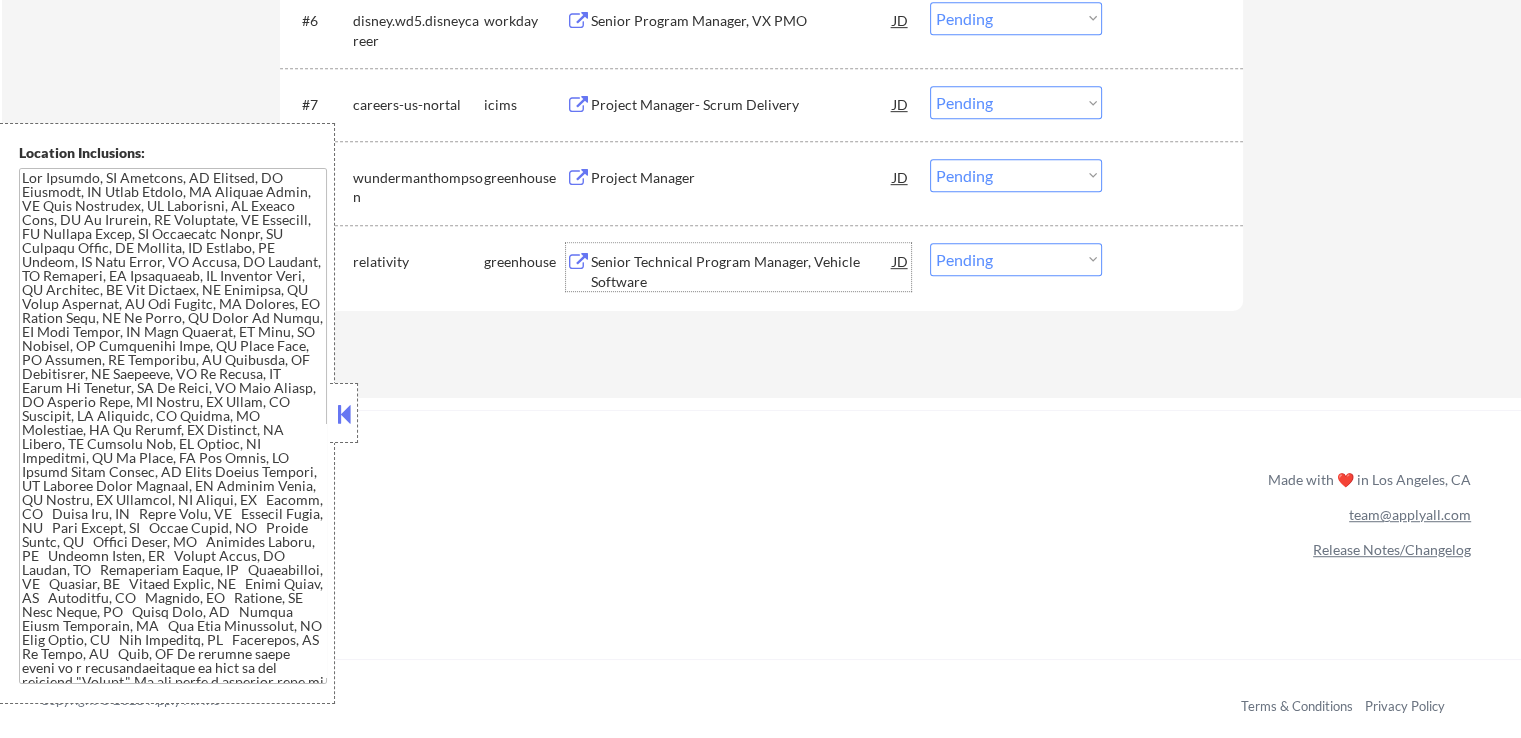 click on "Senior Technical Program Manager, Vehicle Software" at bounding box center (742, 271) 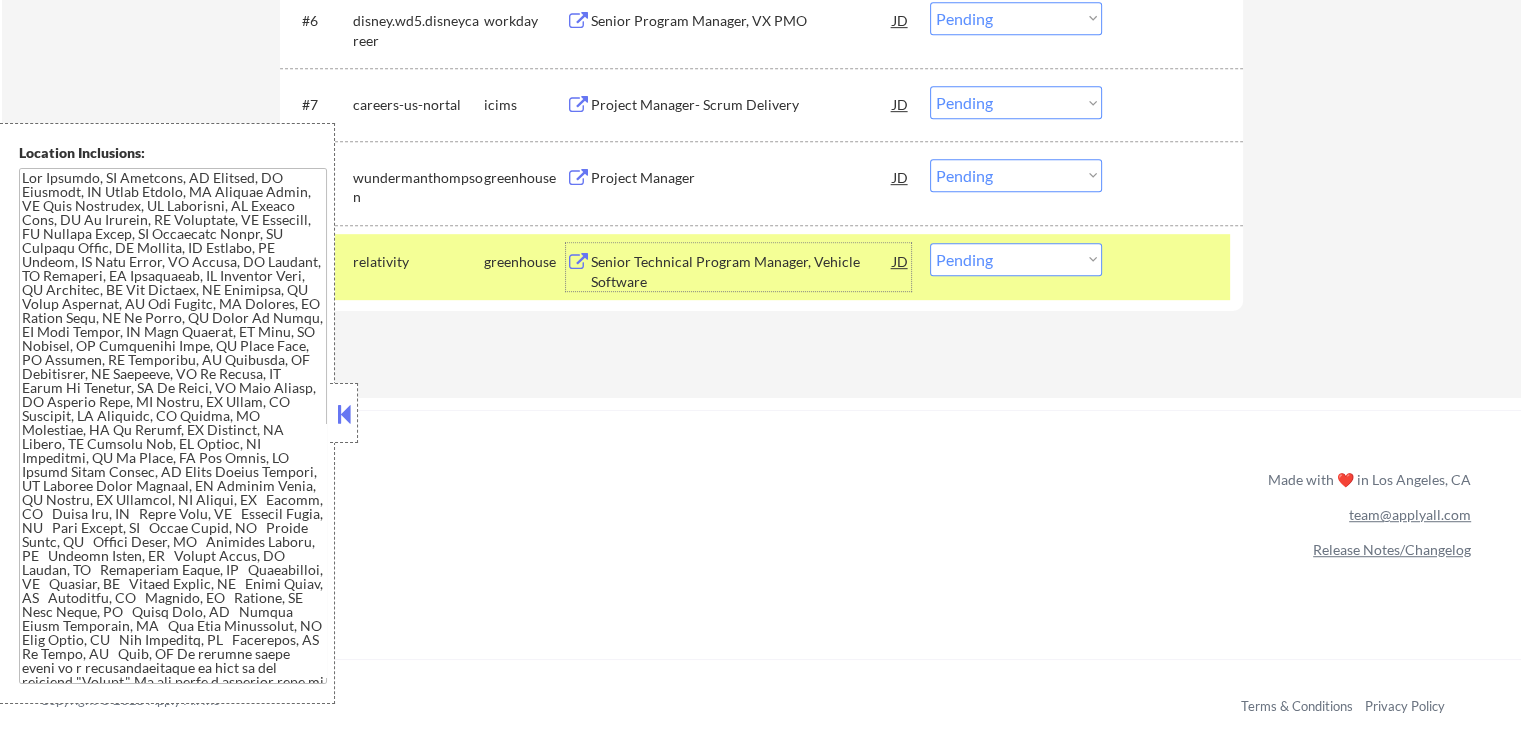 click on "Project Manager" at bounding box center (742, 178) 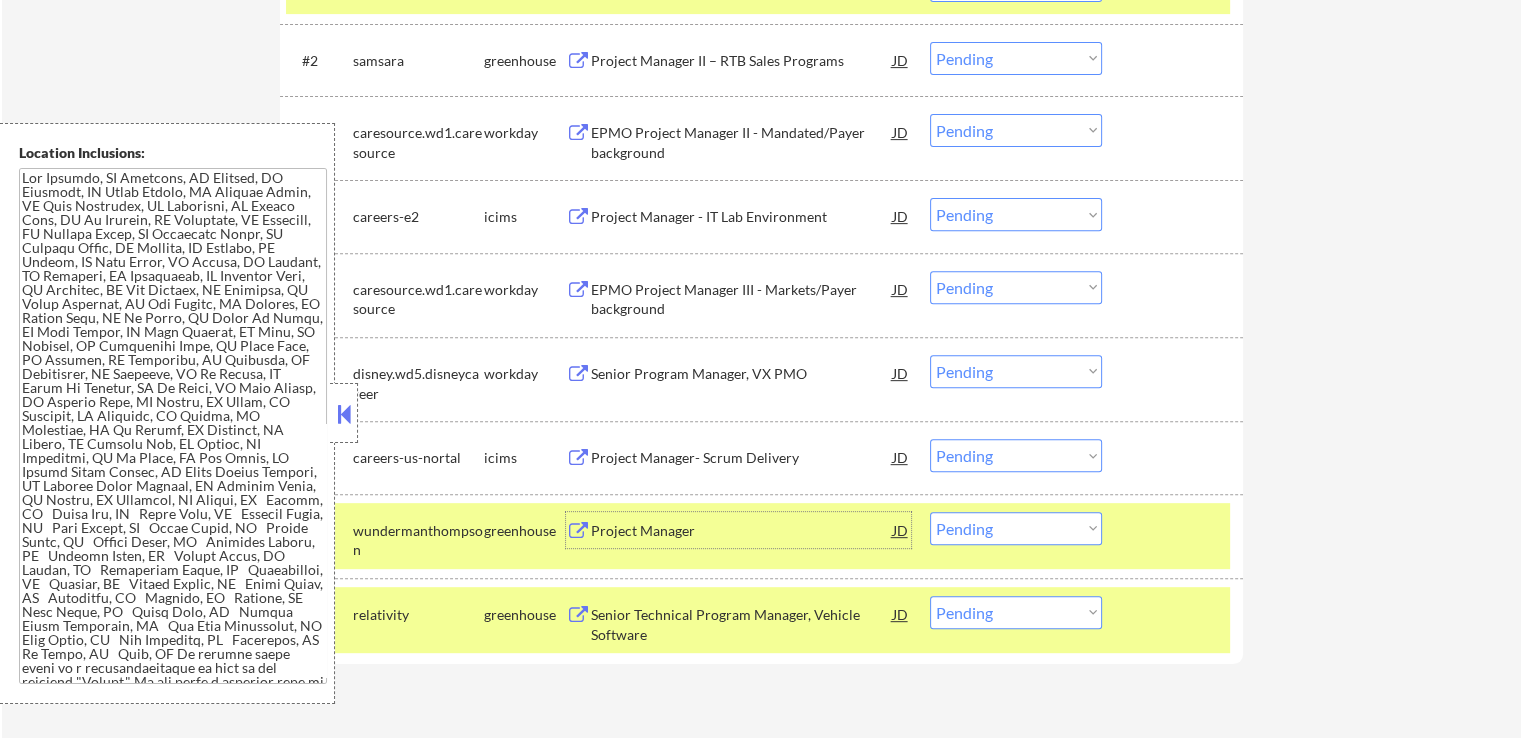 scroll, scrollTop: 700, scrollLeft: 0, axis: vertical 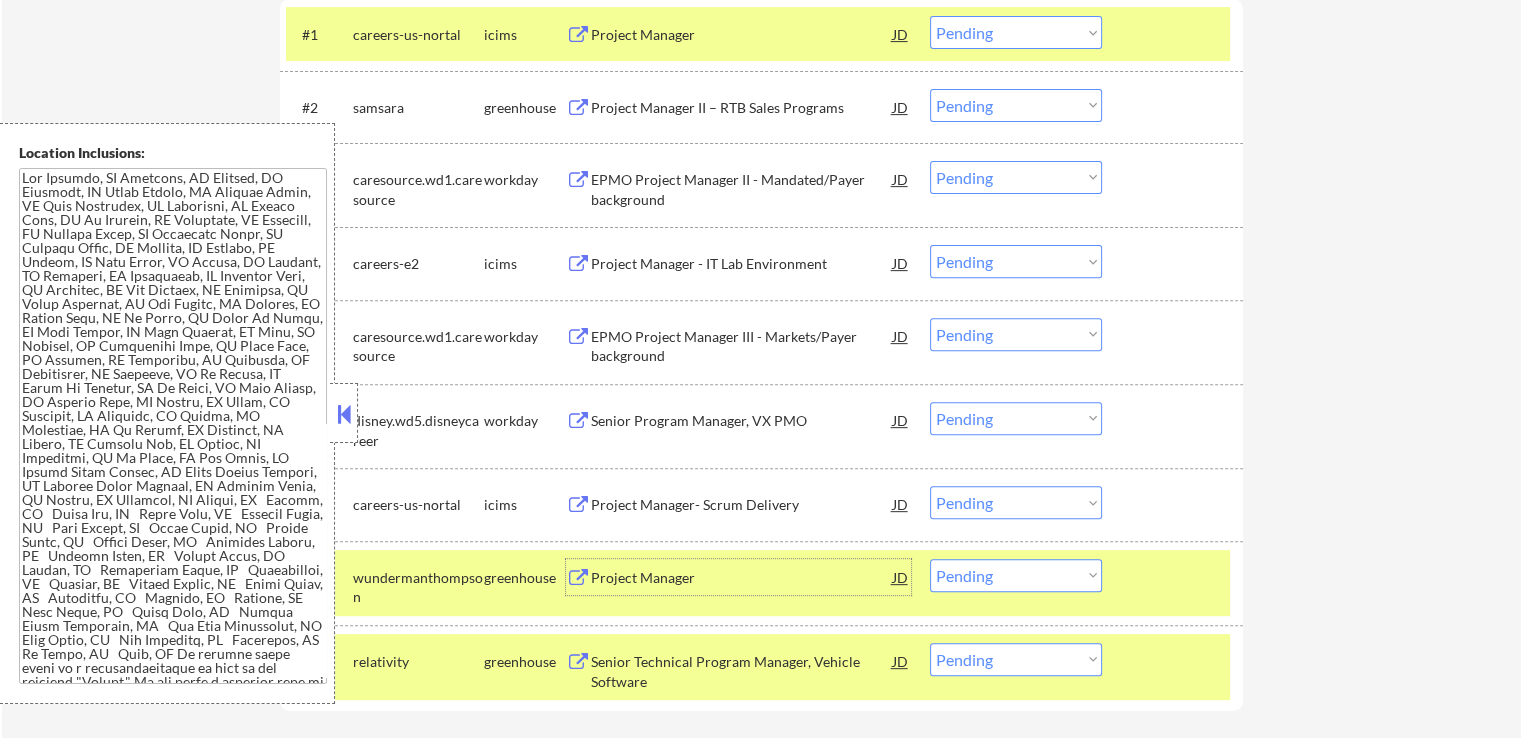click on "Choose an option... Pending Applied Excluded (Questions) Excluded (Expired) Excluded (Location) Excluded (Bad Match) Excluded (Blocklist) Excluded (Salary) Excluded (Other)" at bounding box center (1016, 105) 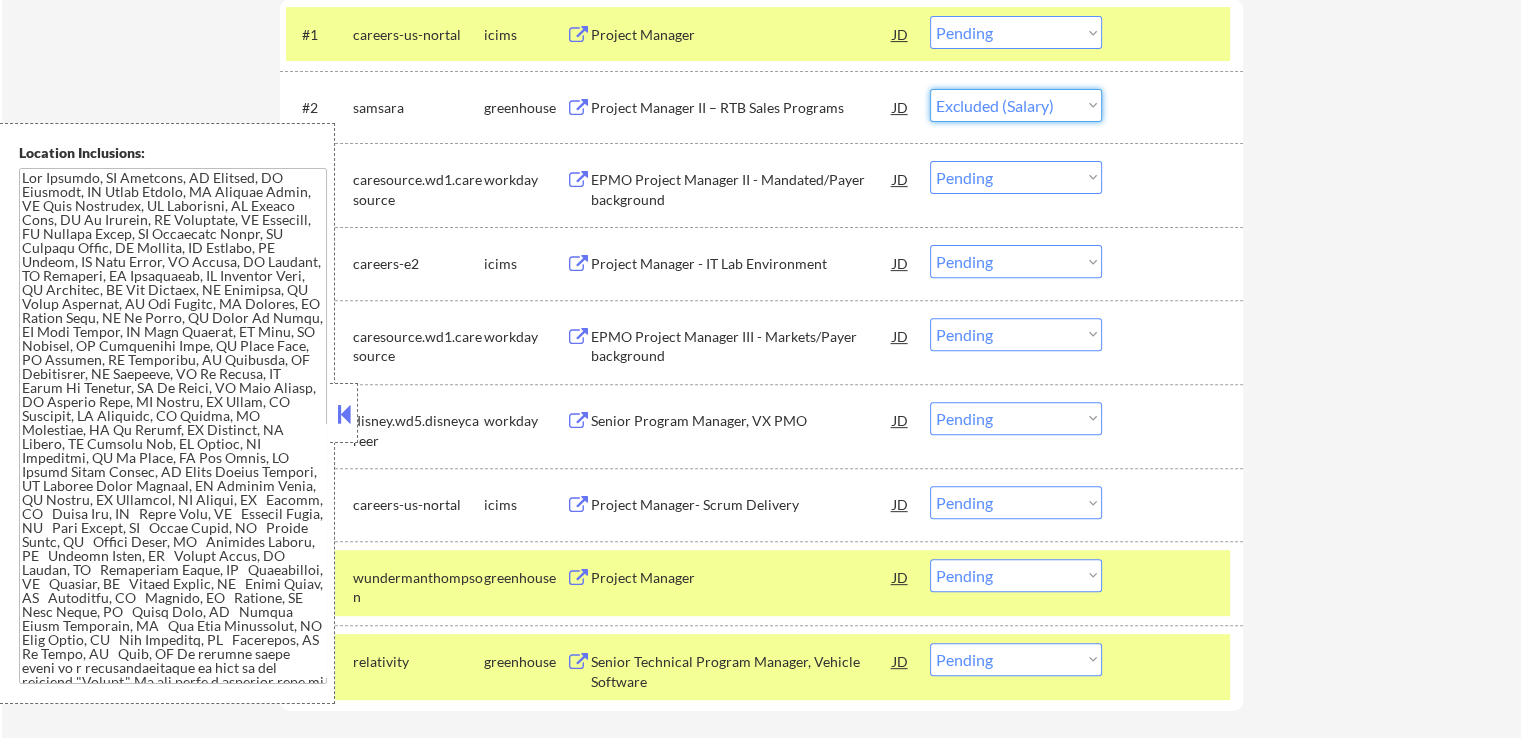 click on "Choose an option... Pending Applied Excluded (Questions) Excluded (Expired) Excluded (Location) Excluded (Bad Match) Excluded (Blocklist) Excluded (Salary) Excluded (Other)" at bounding box center (1016, 105) 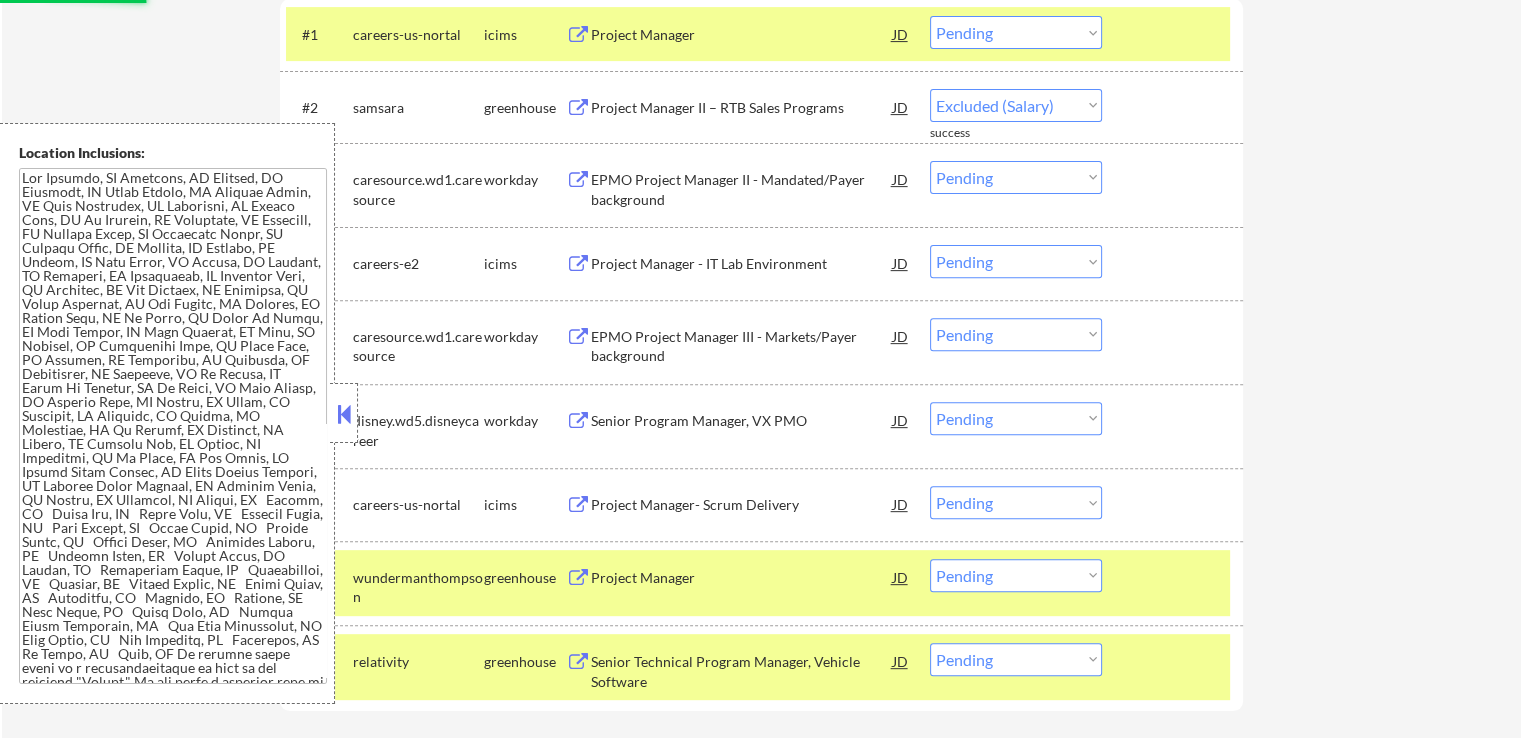 select on ""pending"" 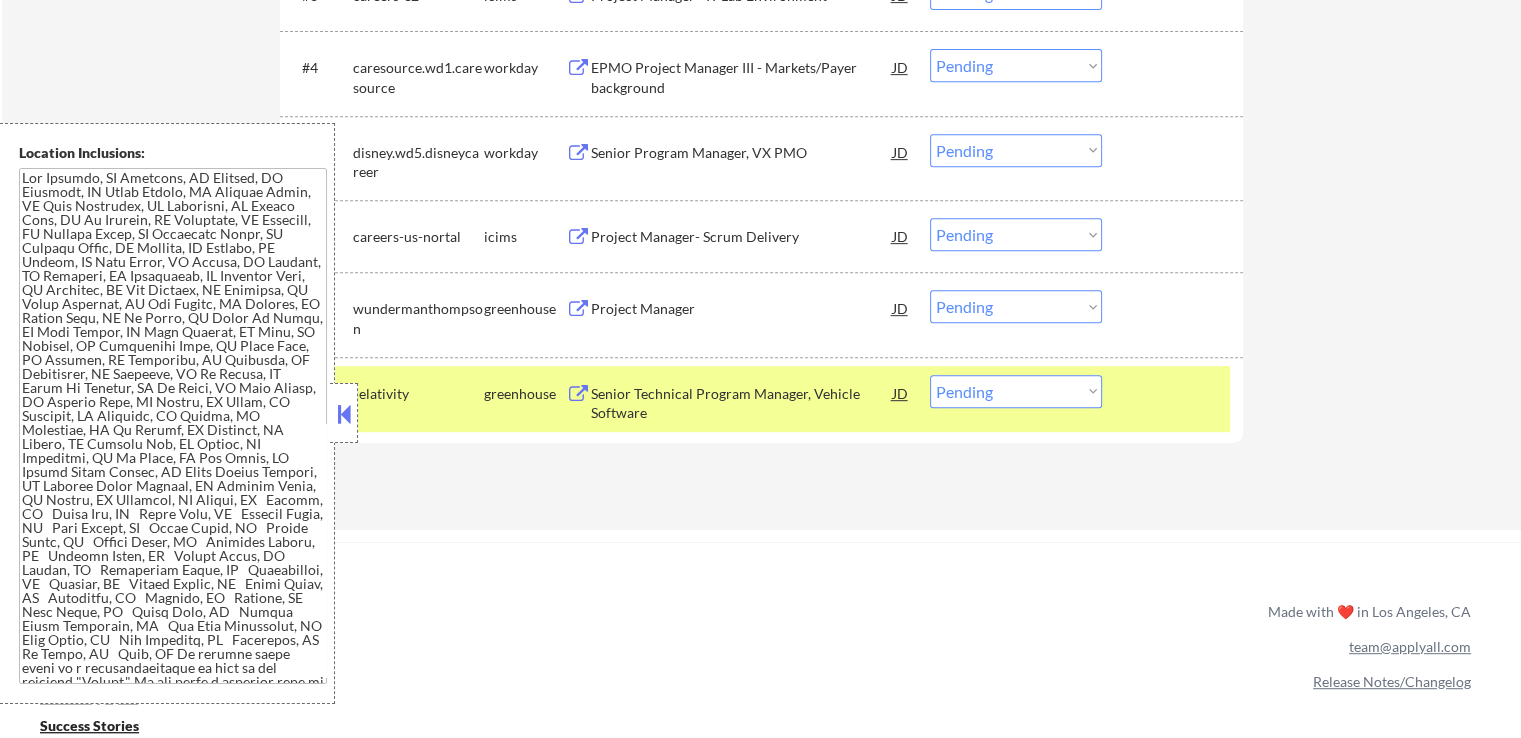 scroll, scrollTop: 900, scrollLeft: 0, axis: vertical 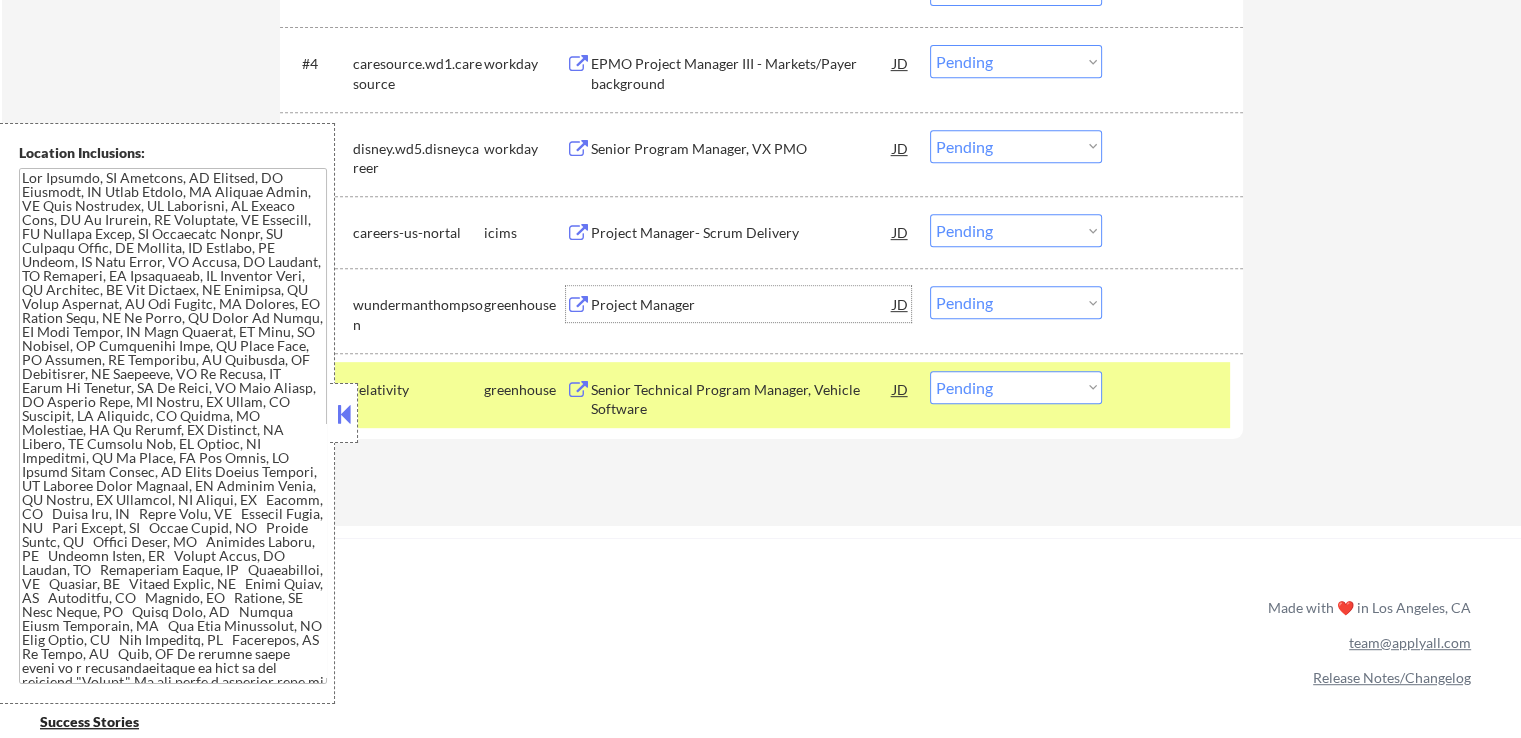 click on "Project Manager" at bounding box center (742, 305) 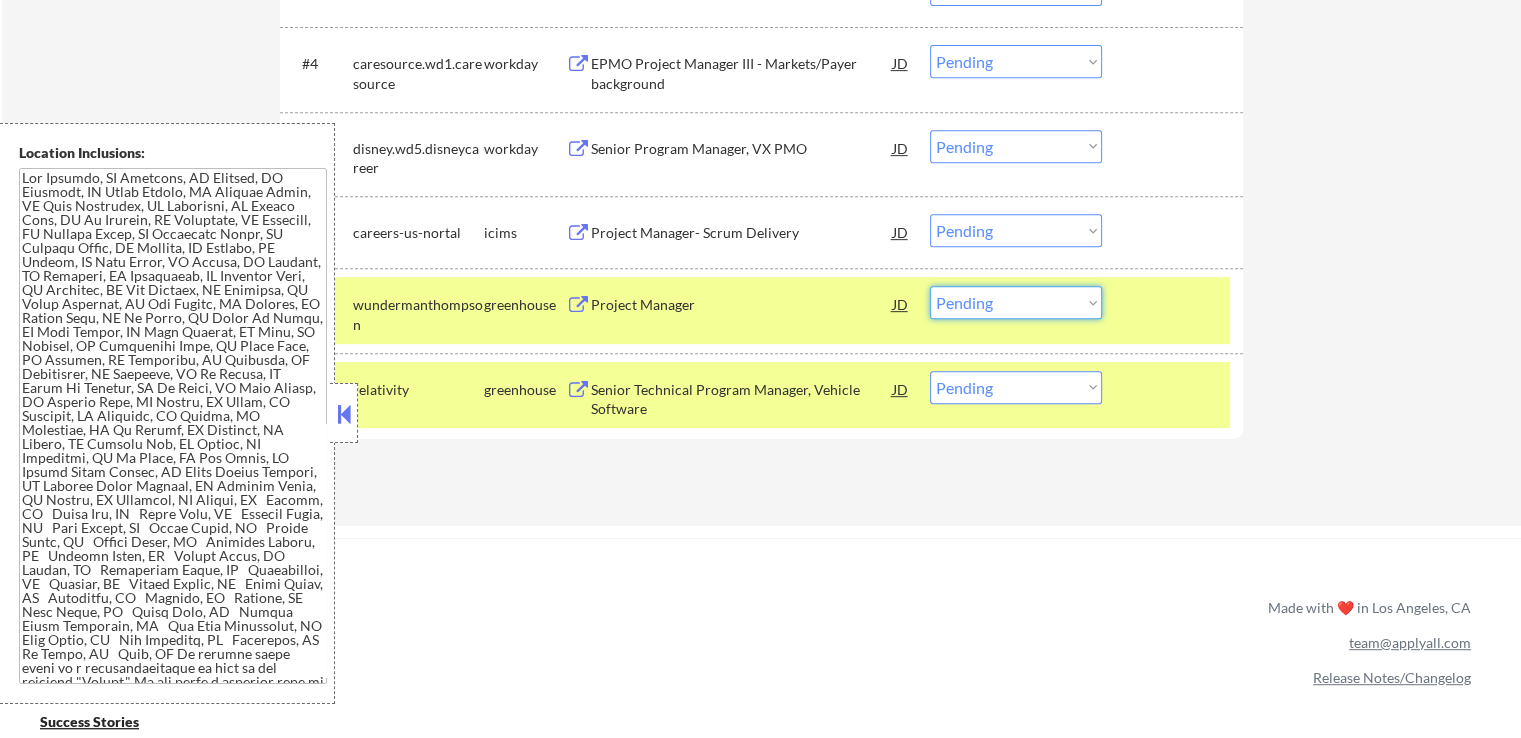 drag, startPoint x: 1004, startPoint y: 302, endPoint x: 1008, endPoint y: 313, distance: 11.7046995 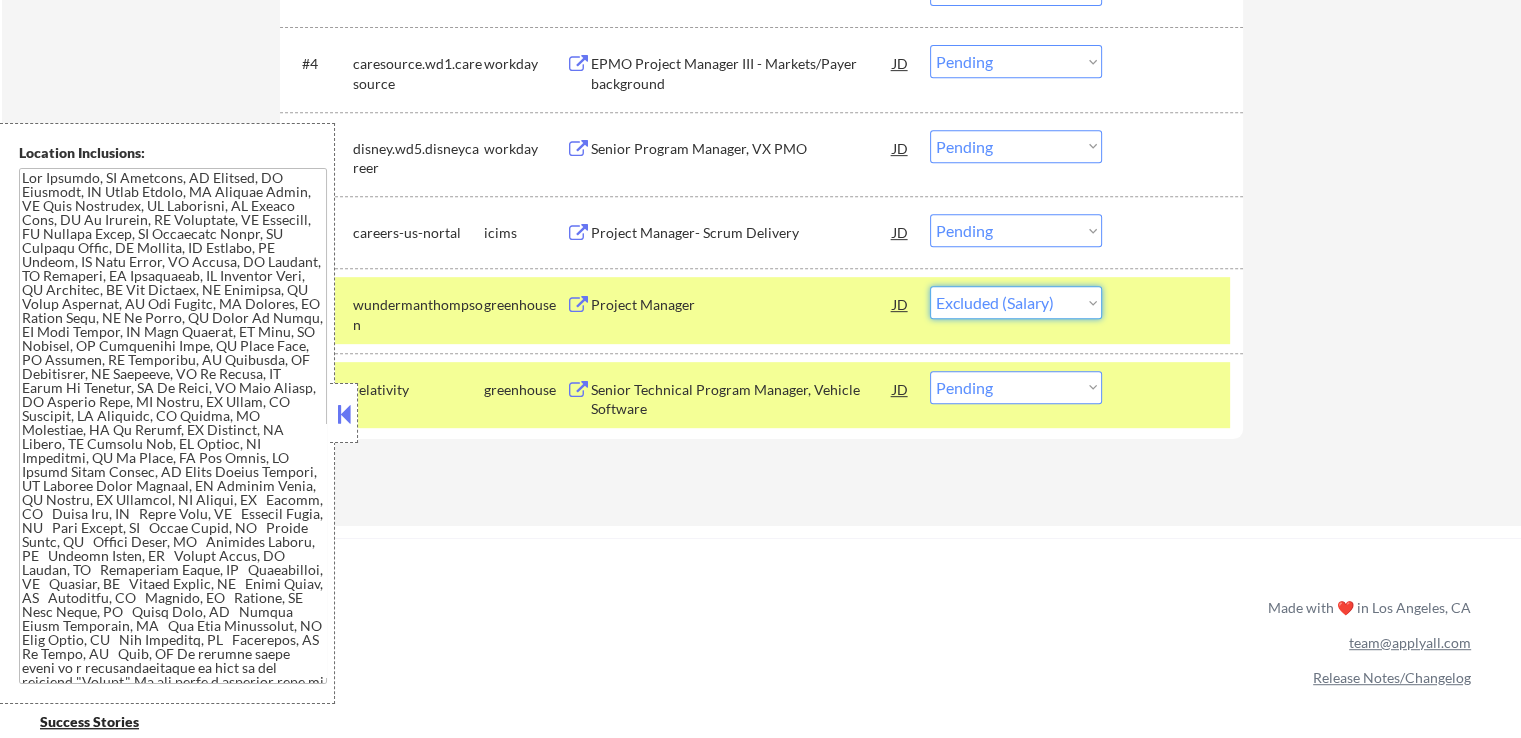 click on "Choose an option... Pending Applied Excluded (Questions) Excluded (Expired) Excluded (Location) Excluded (Bad Match) Excluded (Blocklist) Excluded (Salary) Excluded (Other)" at bounding box center [1016, 302] 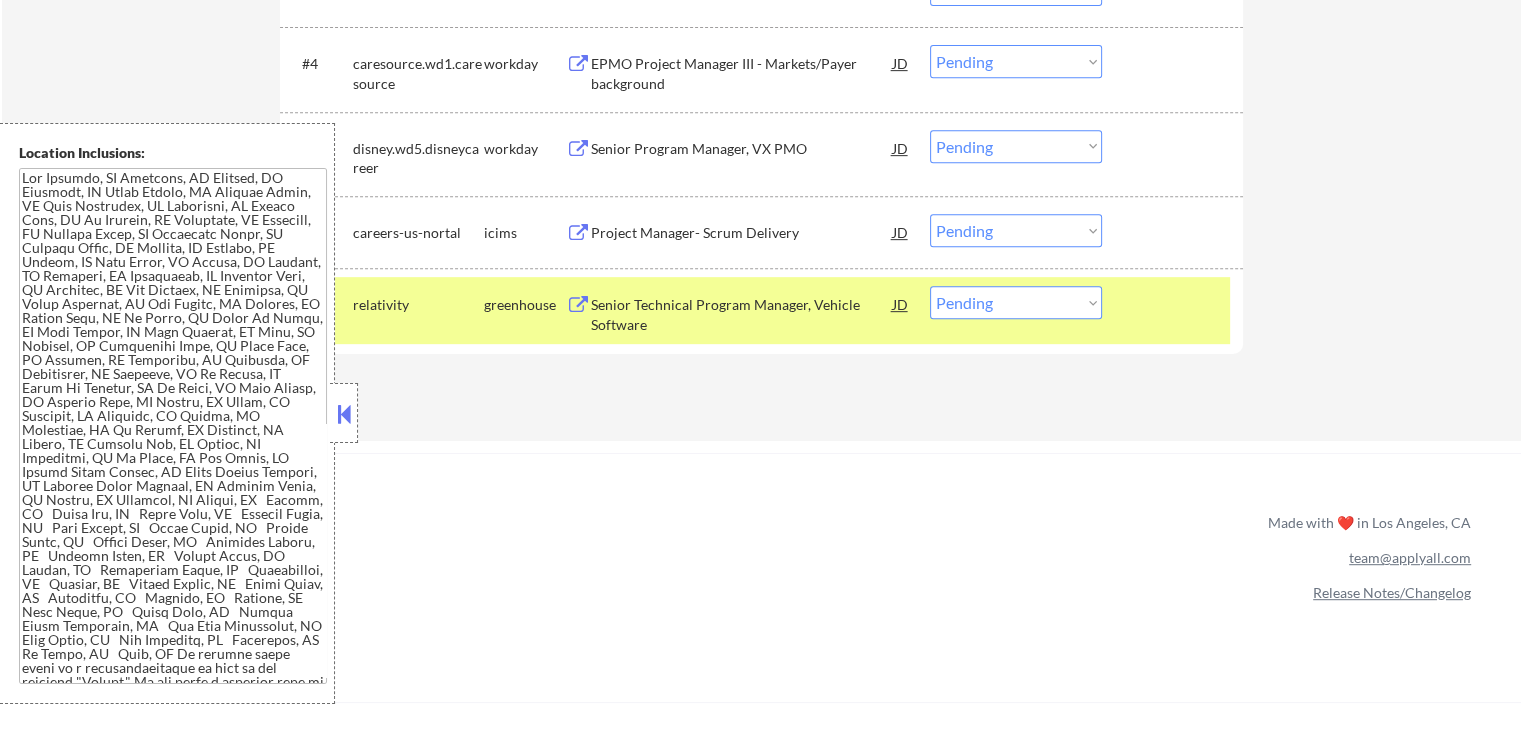 click on "Choose an option... Pending Applied Excluded (Questions) Excluded (Expired) Excluded (Location) Excluded (Bad Match) Excluded (Blocklist) Excluded (Salary) Excluded (Other)" at bounding box center (1016, 302) 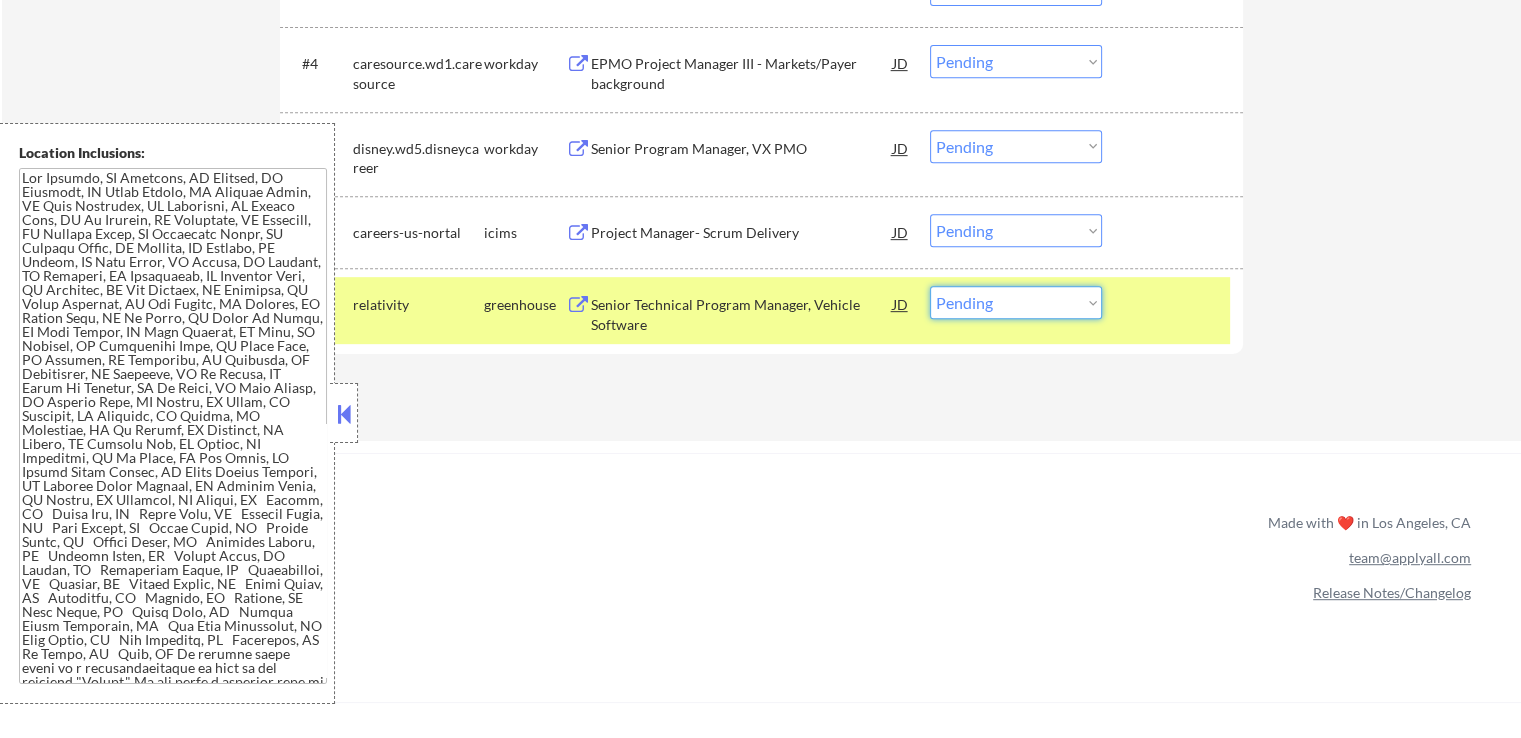 select on ""applied"" 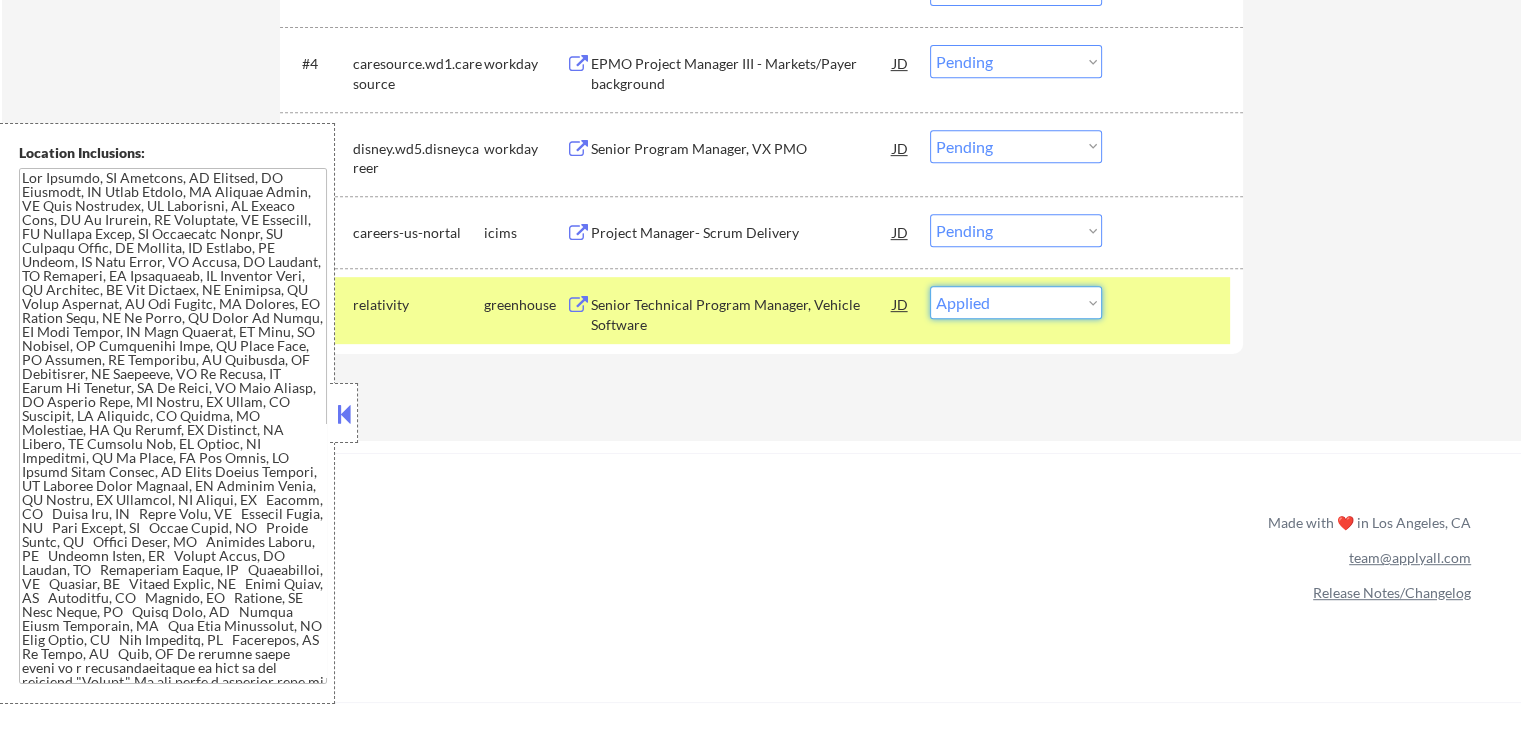 click on "Choose an option... Pending Applied Excluded (Questions) Excluded (Expired) Excluded (Location) Excluded (Bad Match) Excluded (Blocklist) Excluded (Salary) Excluded (Other)" at bounding box center (1016, 302) 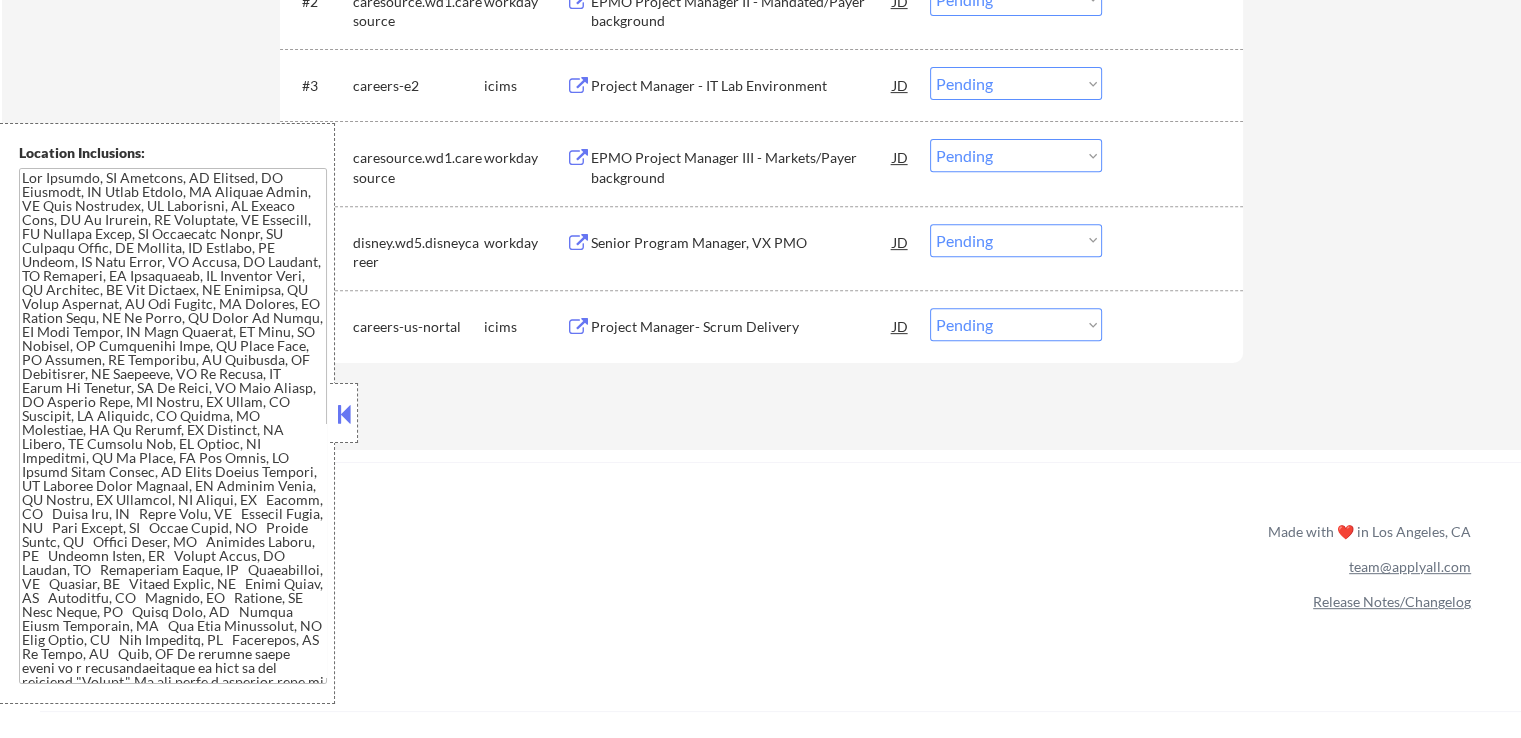 scroll, scrollTop: 600, scrollLeft: 0, axis: vertical 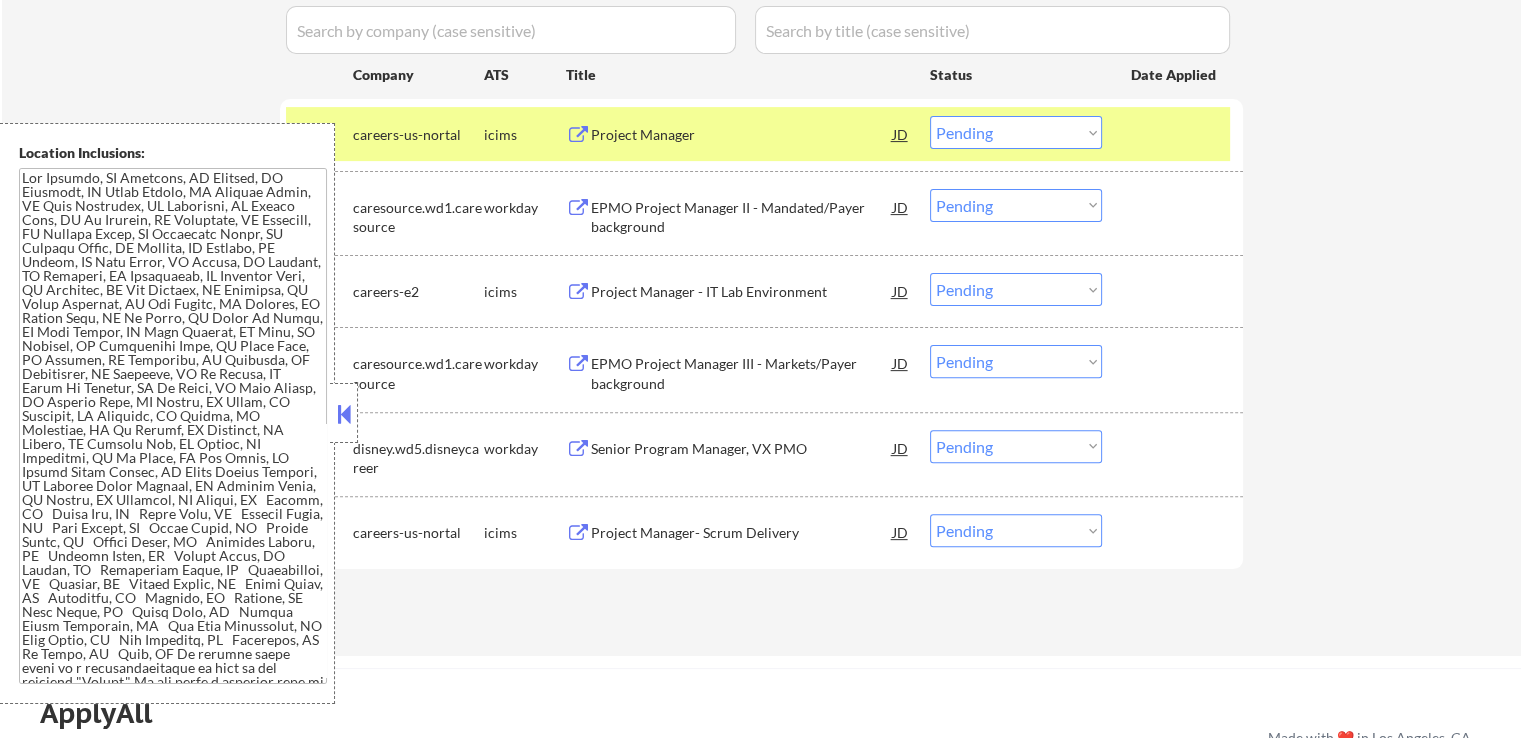 click on "EPMO Project Manager II - Mandated/Payer background" at bounding box center [742, 217] 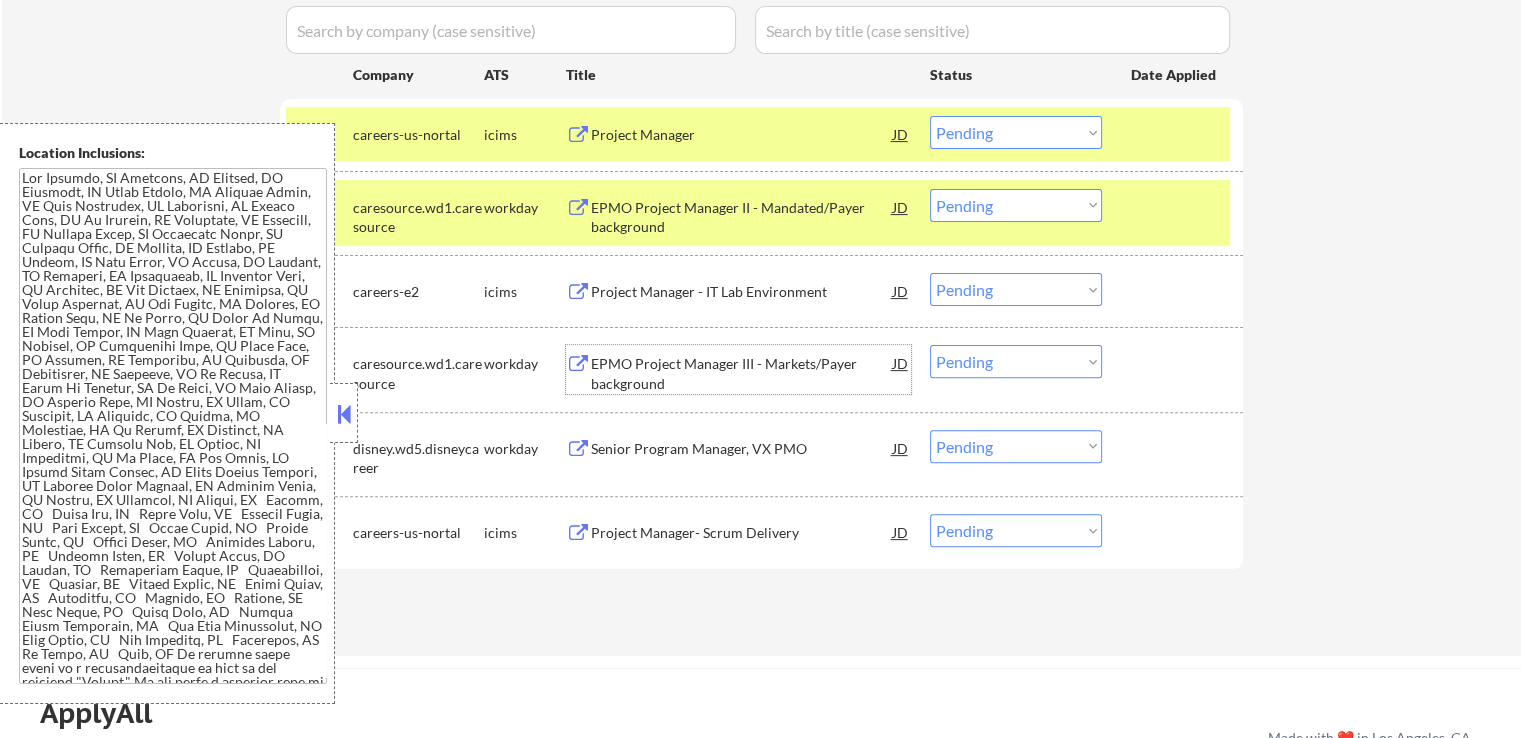 click on "EPMO Project Manager III - Markets/Payer background" at bounding box center (742, 373) 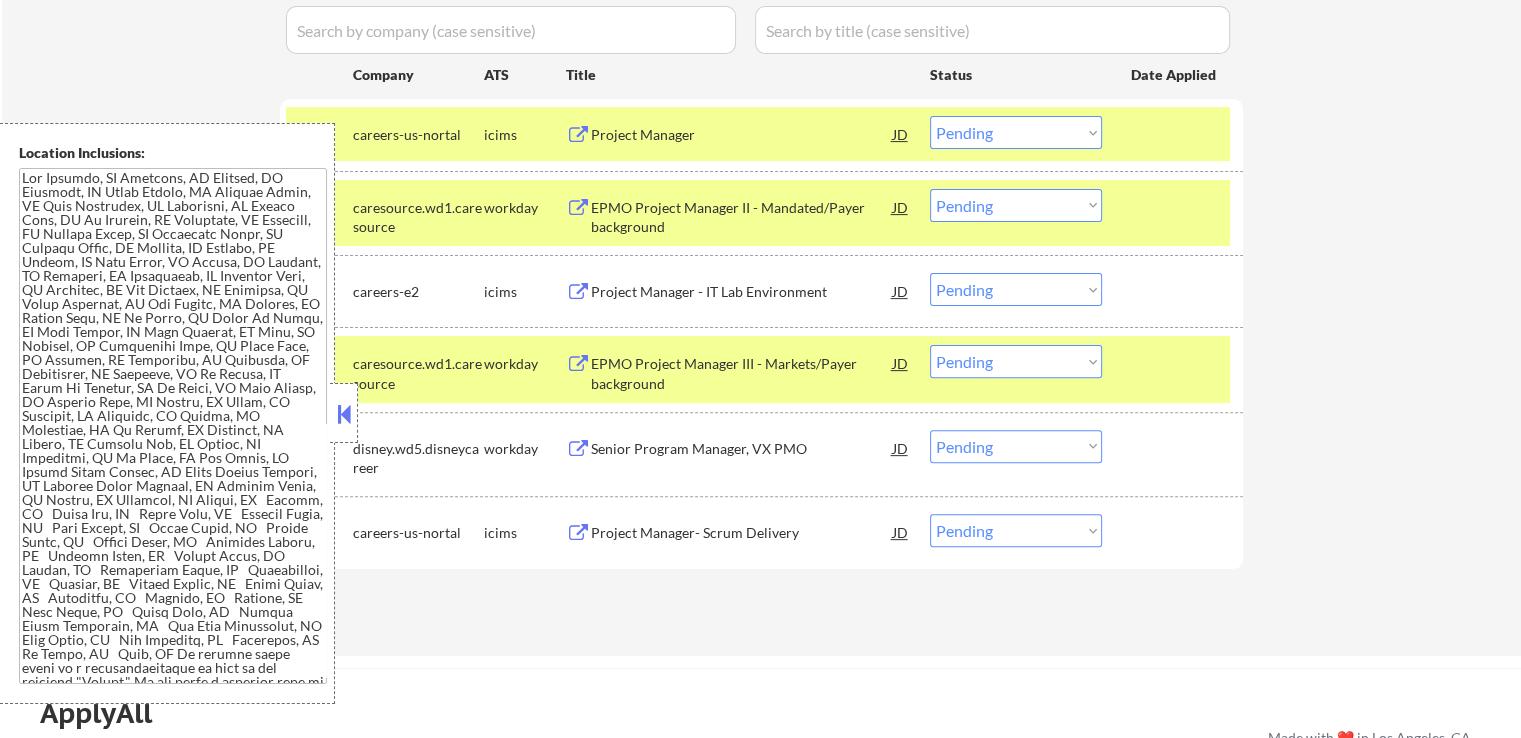 click on "Senior Program Manager, VX PMO" at bounding box center (742, 448) 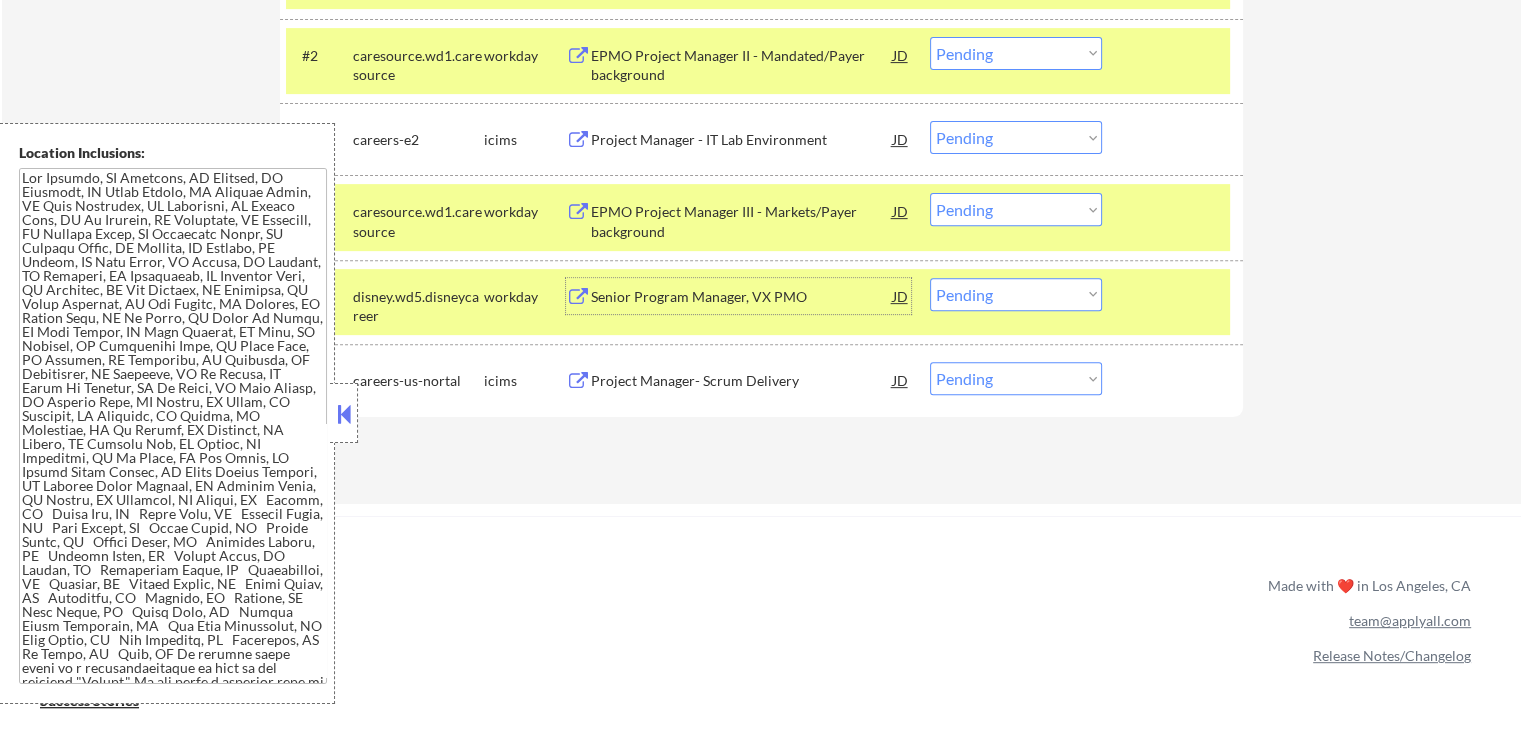 scroll, scrollTop: 900, scrollLeft: 0, axis: vertical 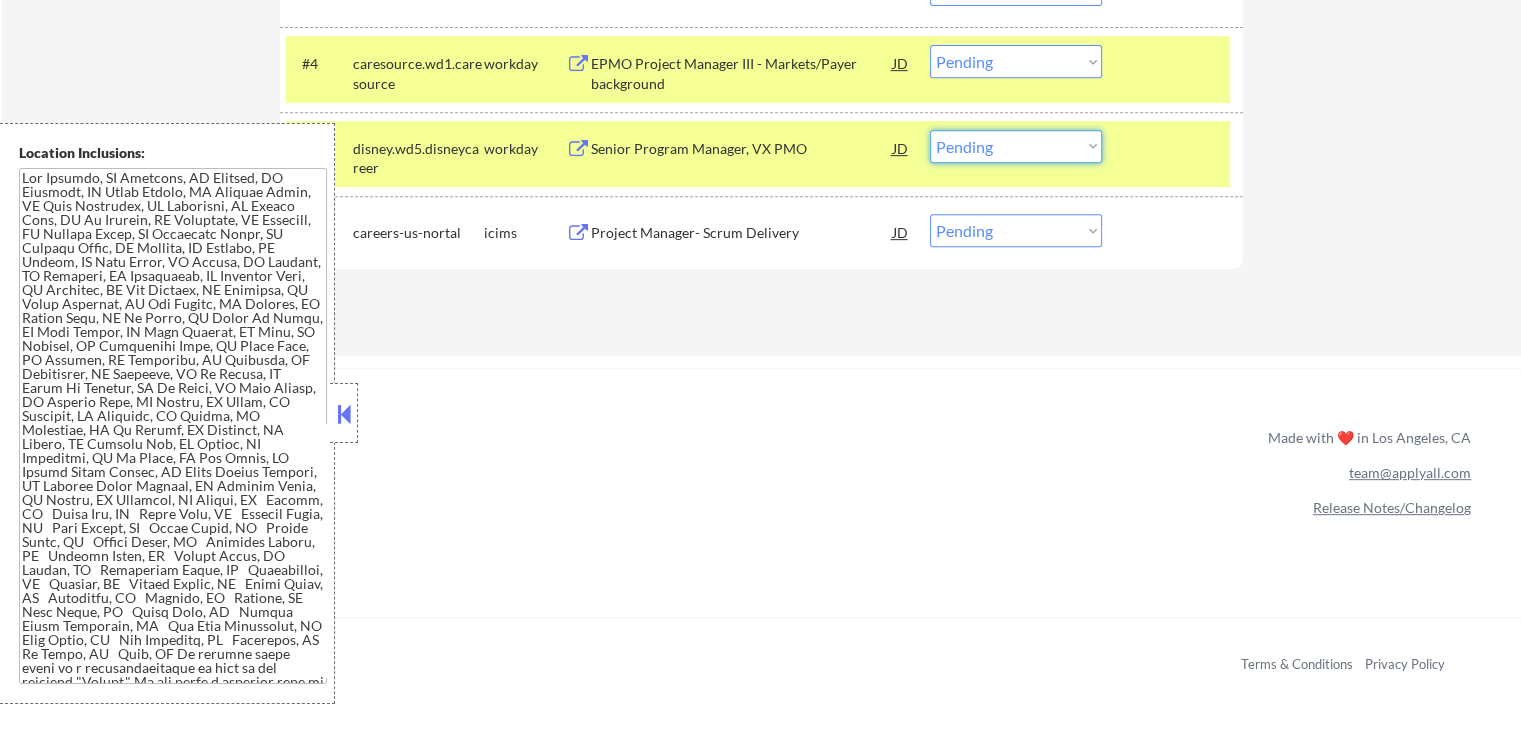 click on "Choose an option... Pending Applied Excluded (Questions) Excluded (Expired) Excluded (Location) Excluded (Bad Match) Excluded (Blocklist) Excluded (Salary) Excluded (Other)" at bounding box center [1016, 146] 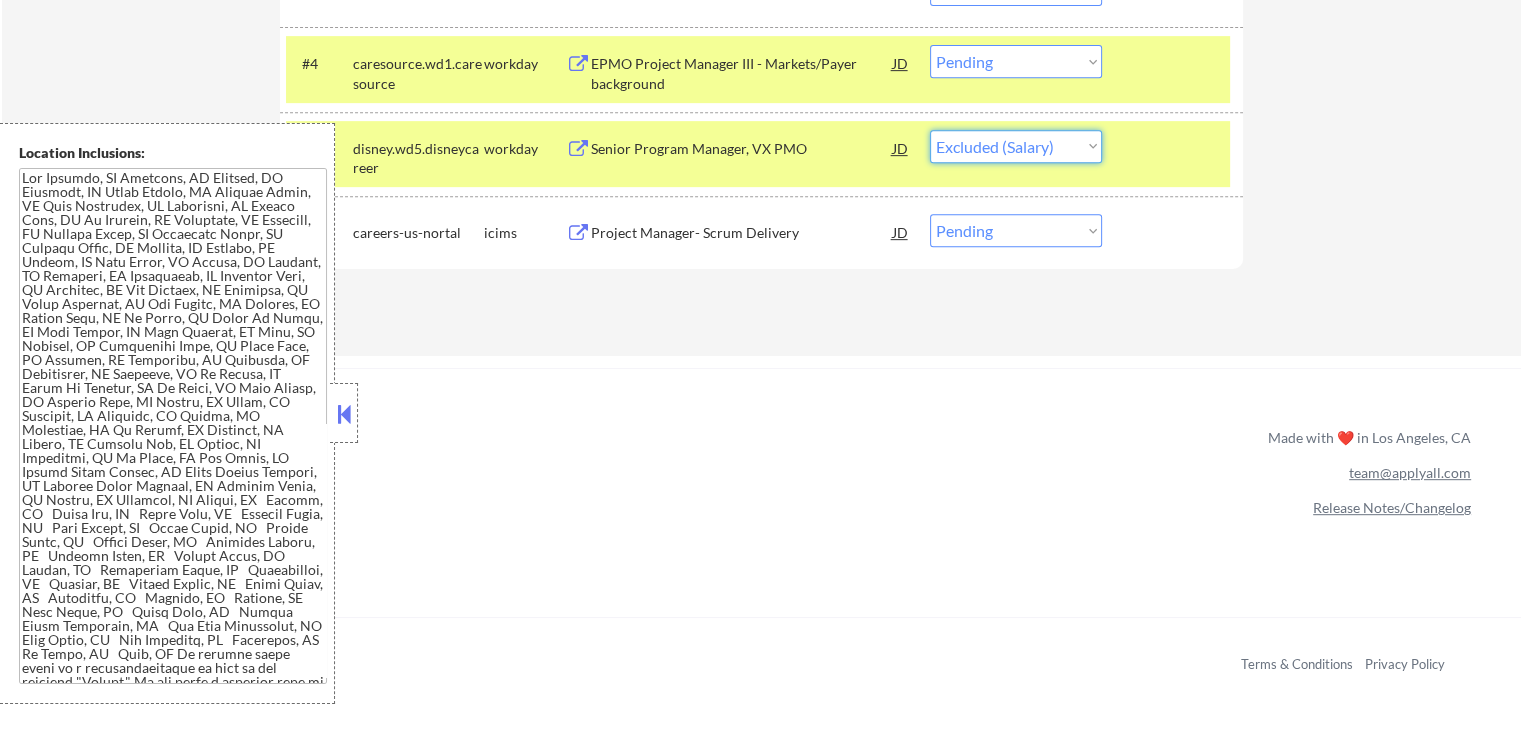 click on "Choose an option... Pending Applied Excluded (Questions) Excluded (Expired) Excluded (Location) Excluded (Bad Match) Excluded (Blocklist) Excluded (Salary) Excluded (Other)" at bounding box center (1016, 146) 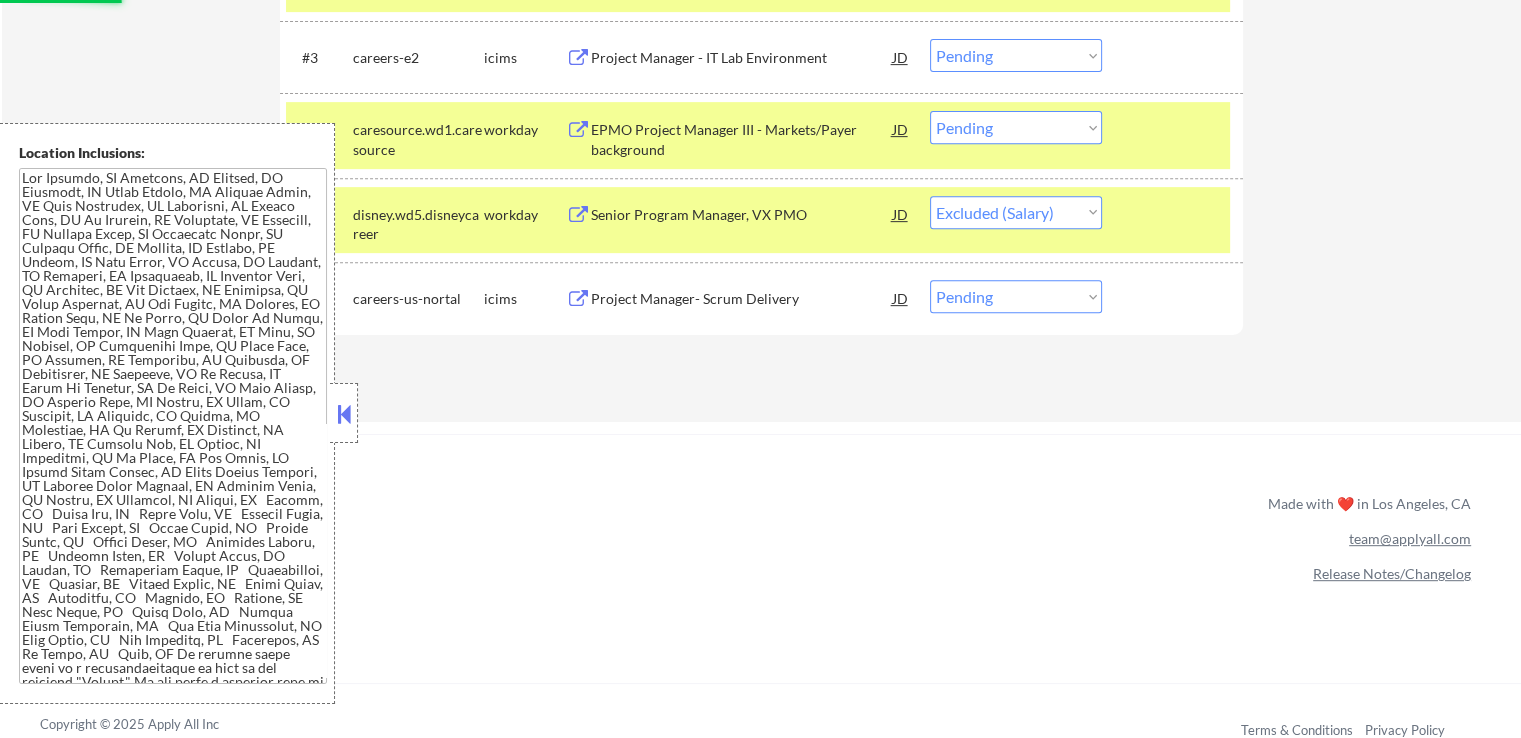 scroll, scrollTop: 800, scrollLeft: 0, axis: vertical 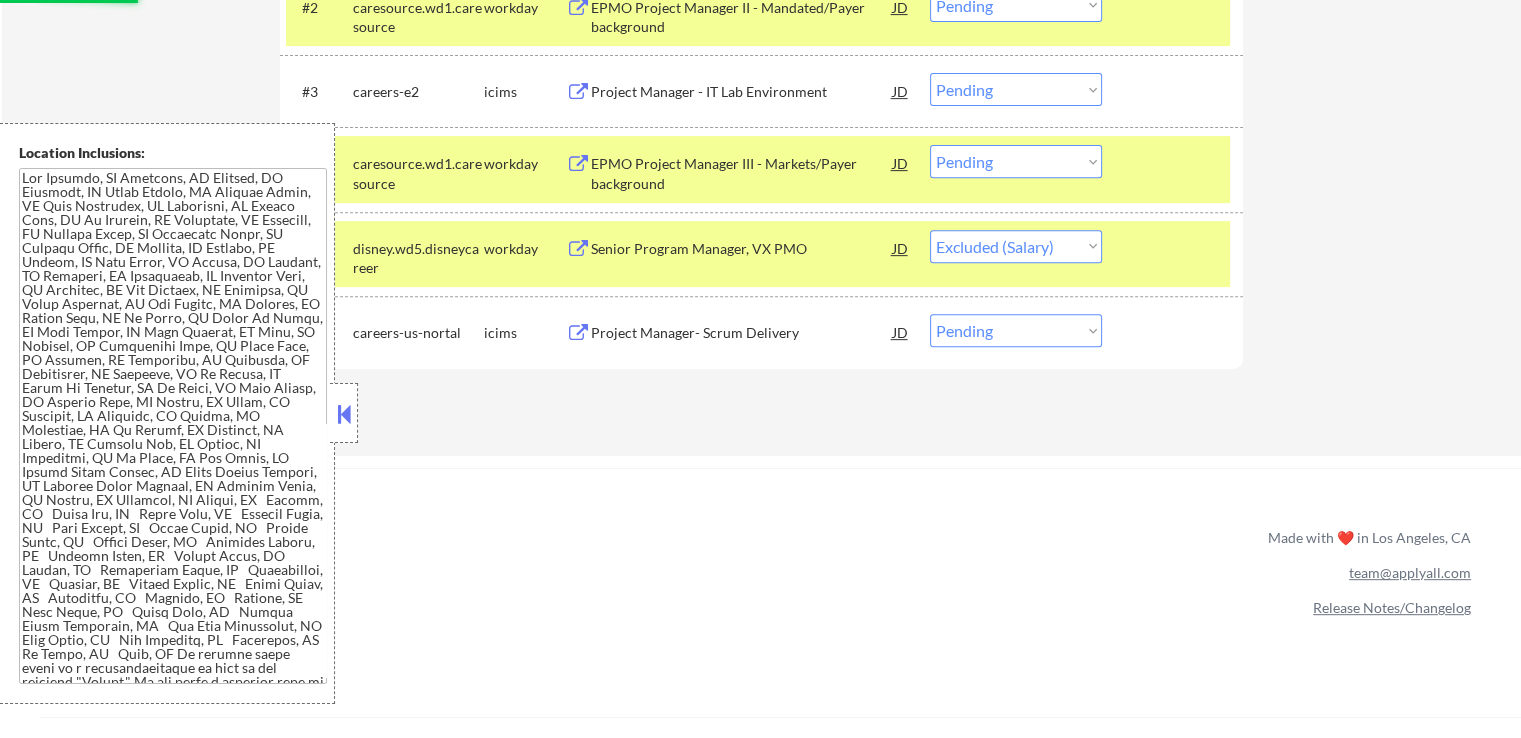 click on "Choose an option... Pending Applied Excluded (Questions) Excluded (Expired) Excluded (Location) Excluded (Bad Match) Excluded (Blocklist) Excluded (Salary) Excluded (Other)" at bounding box center (1016, 161) 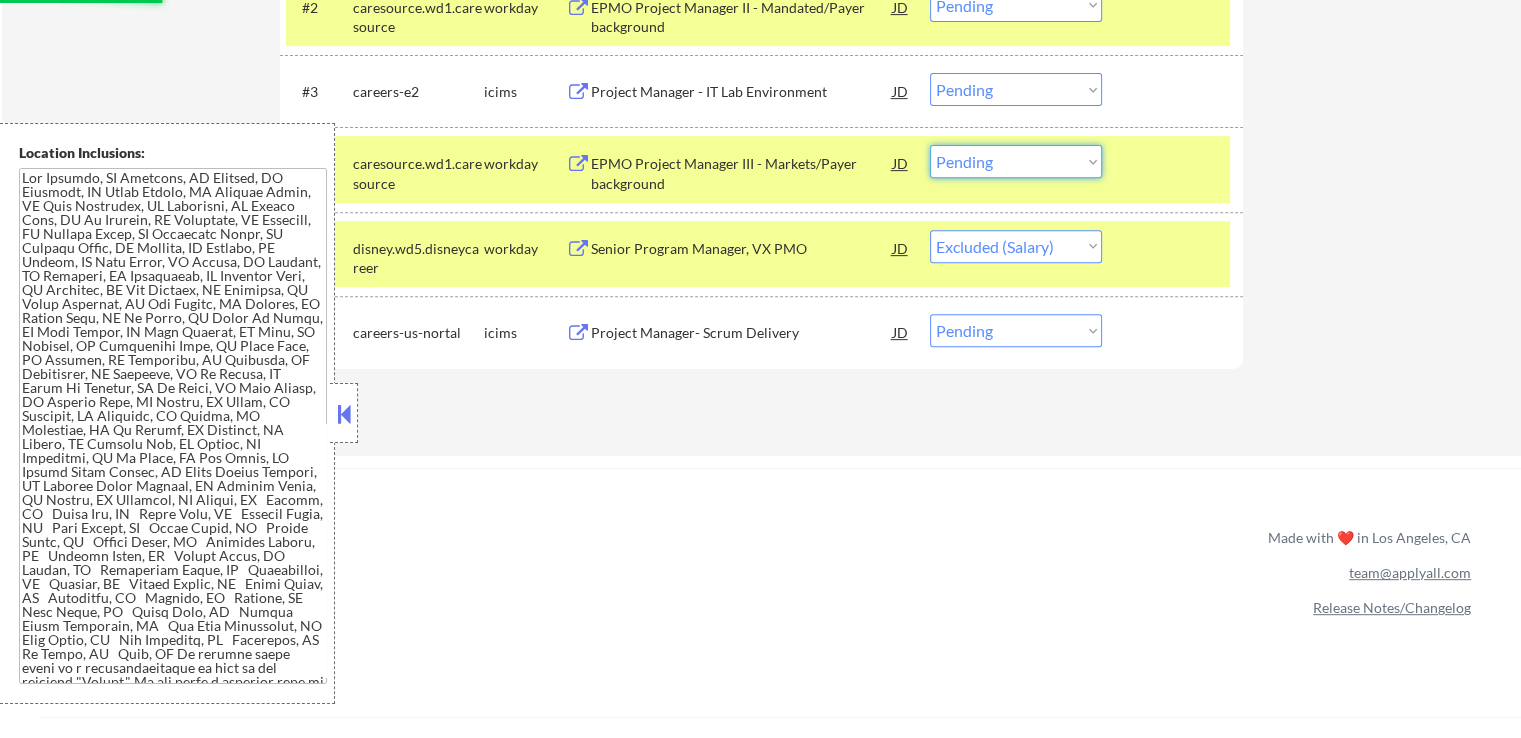 select on ""excluded__salary_"" 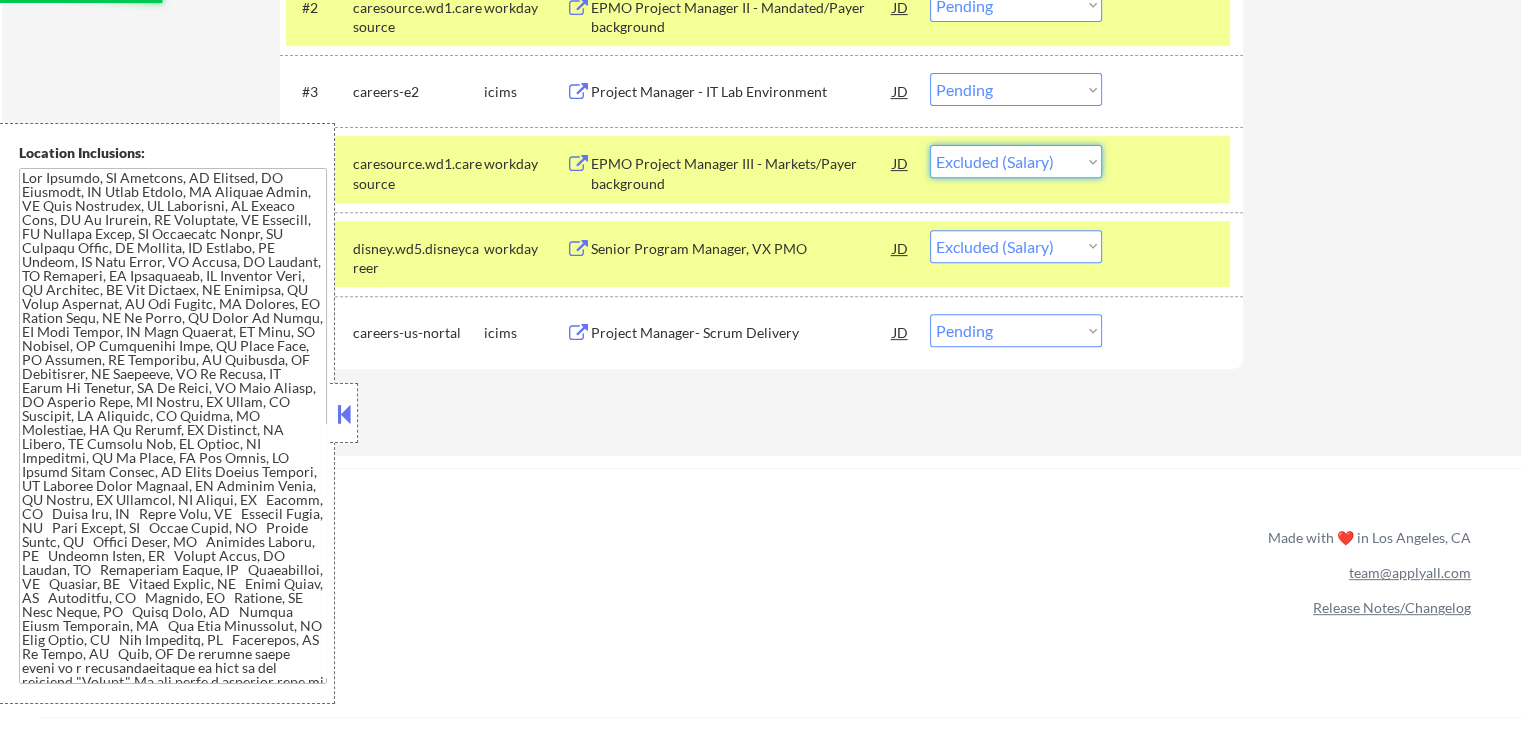 click on "Choose an option... Pending Applied Excluded (Questions) Excluded (Expired) Excluded (Location) Excluded (Bad Match) Excluded (Blocklist) Excluded (Salary) Excluded (Other)" at bounding box center (1016, 161) 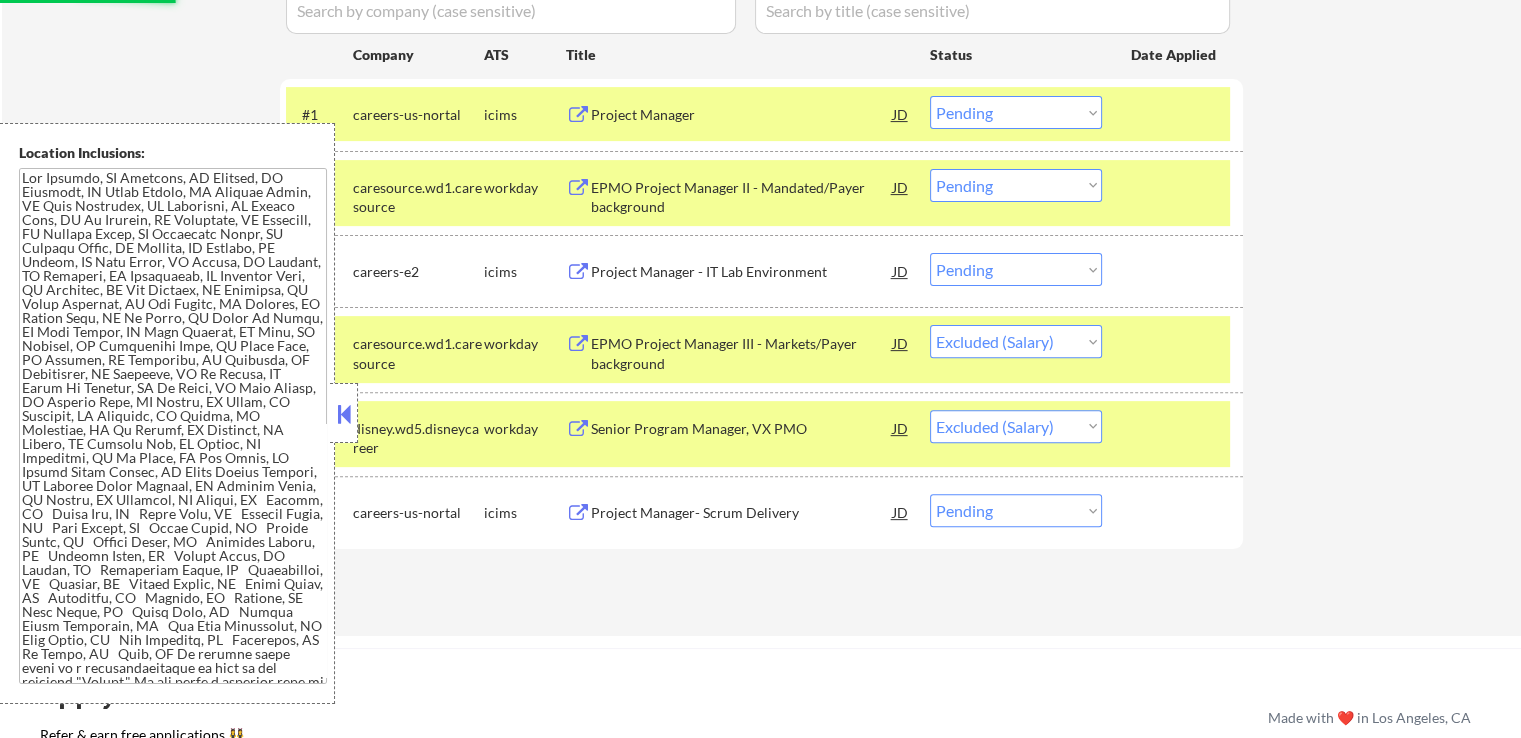 scroll, scrollTop: 600, scrollLeft: 0, axis: vertical 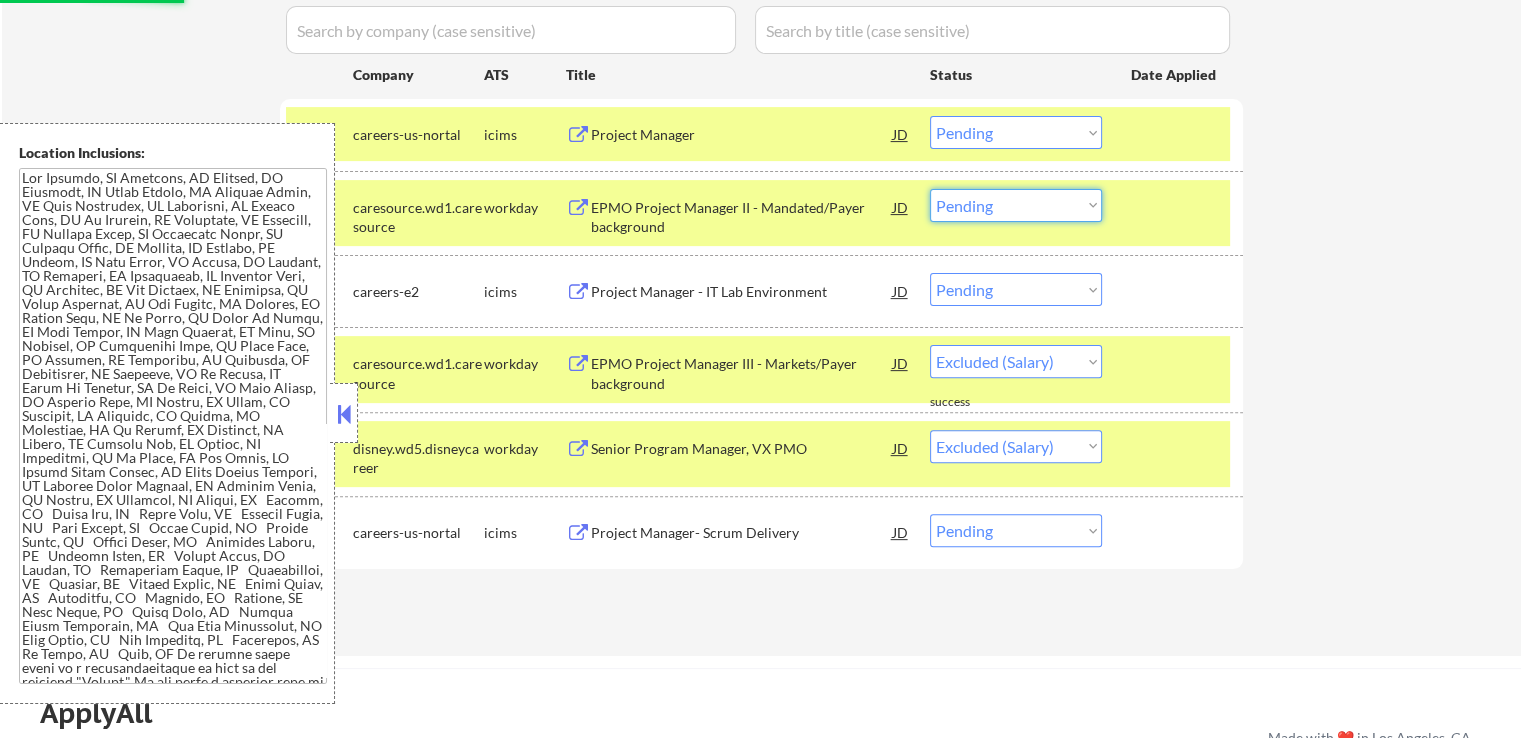 click on "Choose an option... Pending Applied Excluded (Questions) Excluded (Expired) Excluded (Location) Excluded (Bad Match) Excluded (Blocklist) Excluded (Salary) Excluded (Other)" at bounding box center (1016, 205) 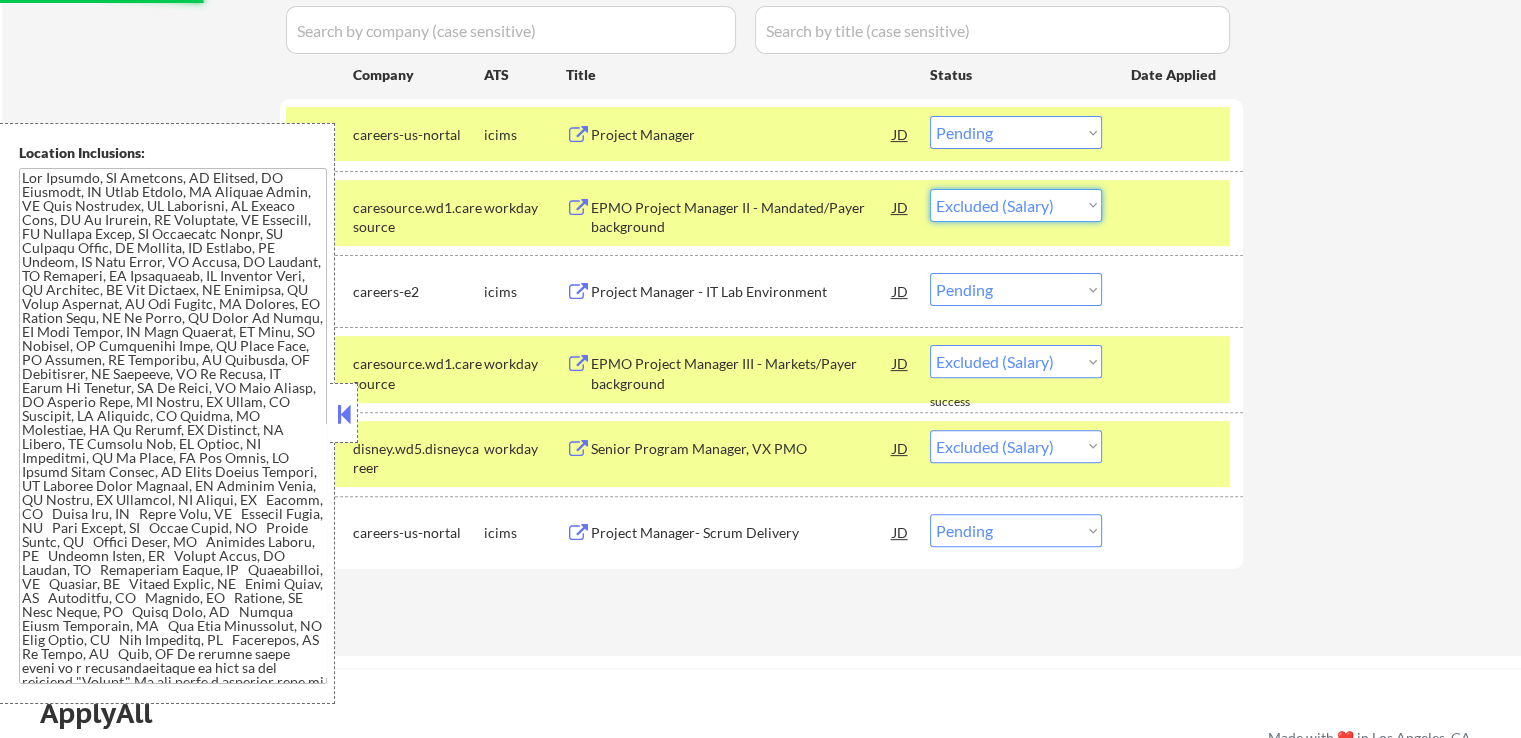 click on "Choose an option... Pending Applied Excluded (Questions) Excluded (Expired) Excluded (Location) Excluded (Bad Match) Excluded (Blocklist) Excluded (Salary) Excluded (Other)" at bounding box center [1016, 205] 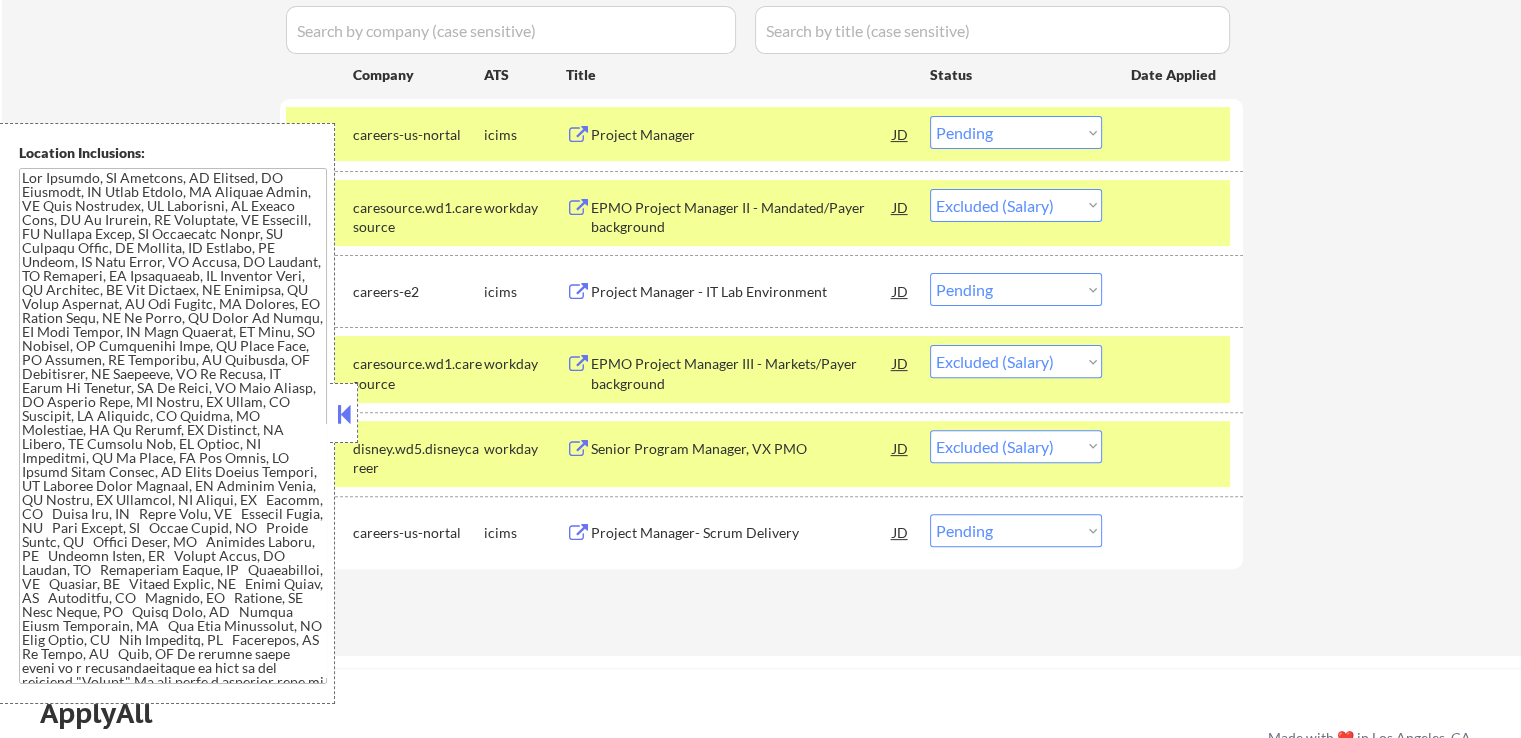 click on "Project Manager" at bounding box center (742, 135) 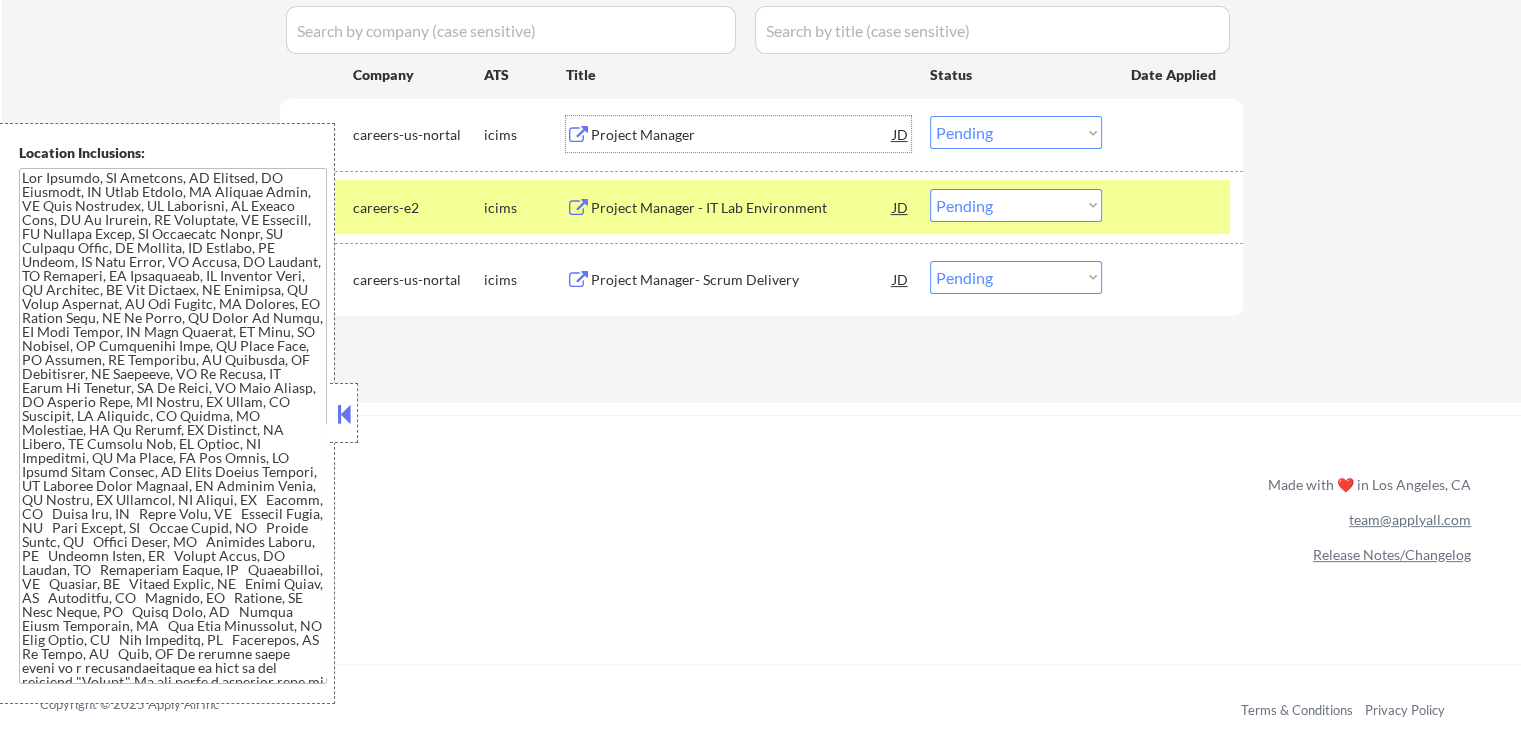click on "Project Manager - IT Lab Environment" at bounding box center (742, 208) 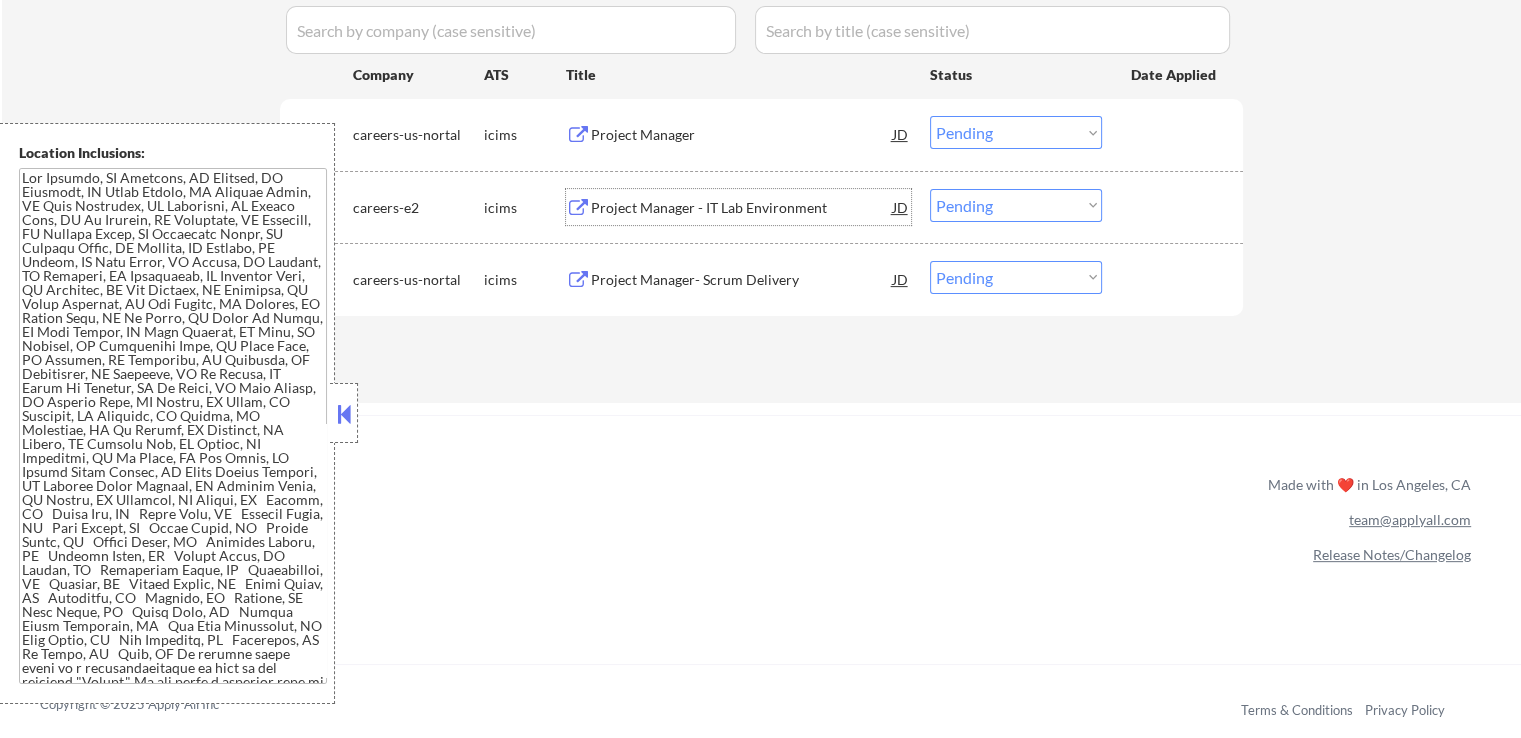 click on "Project Manager- Scrum Delivery" at bounding box center (742, 280) 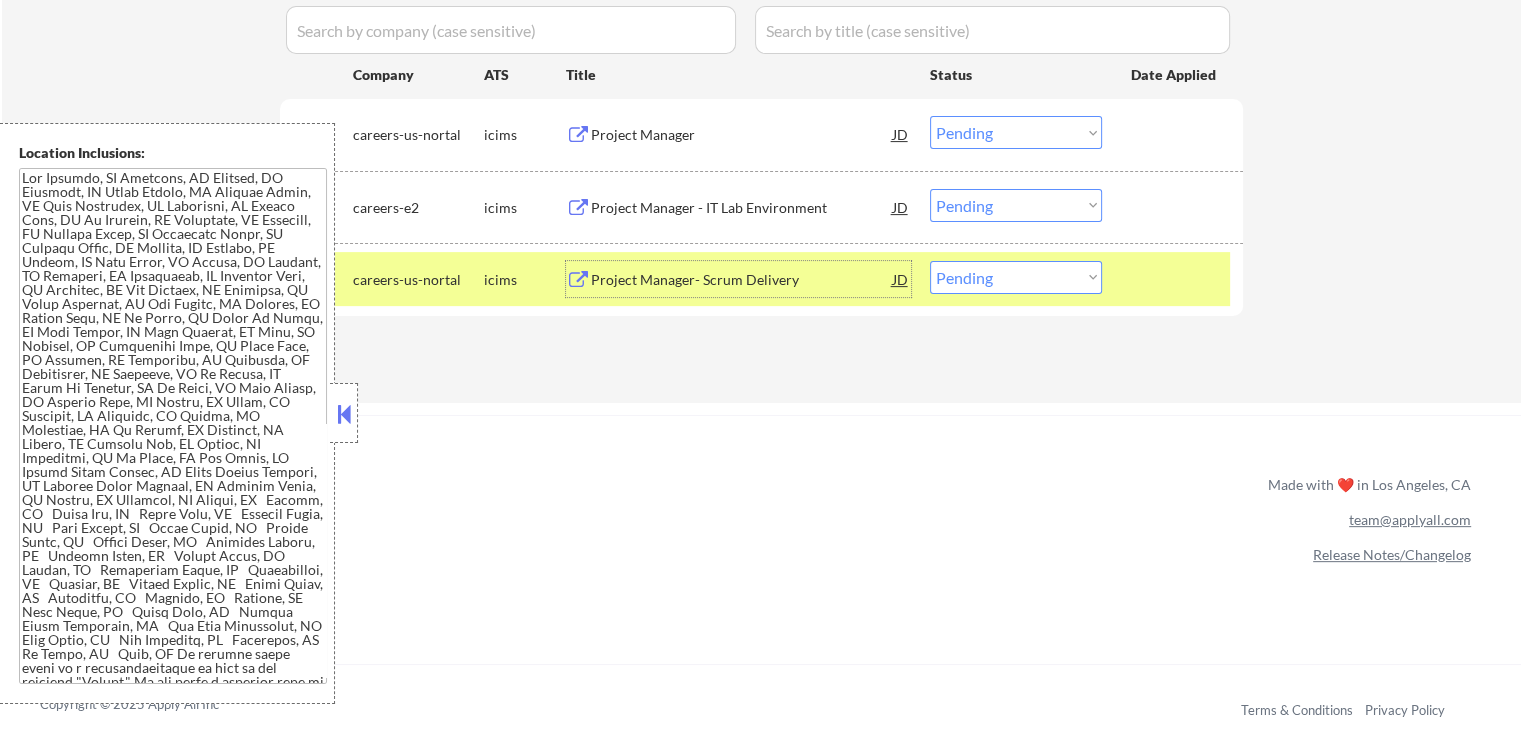 drag, startPoint x: 1043, startPoint y: 205, endPoint x: 1044, endPoint y: 219, distance: 14.035668 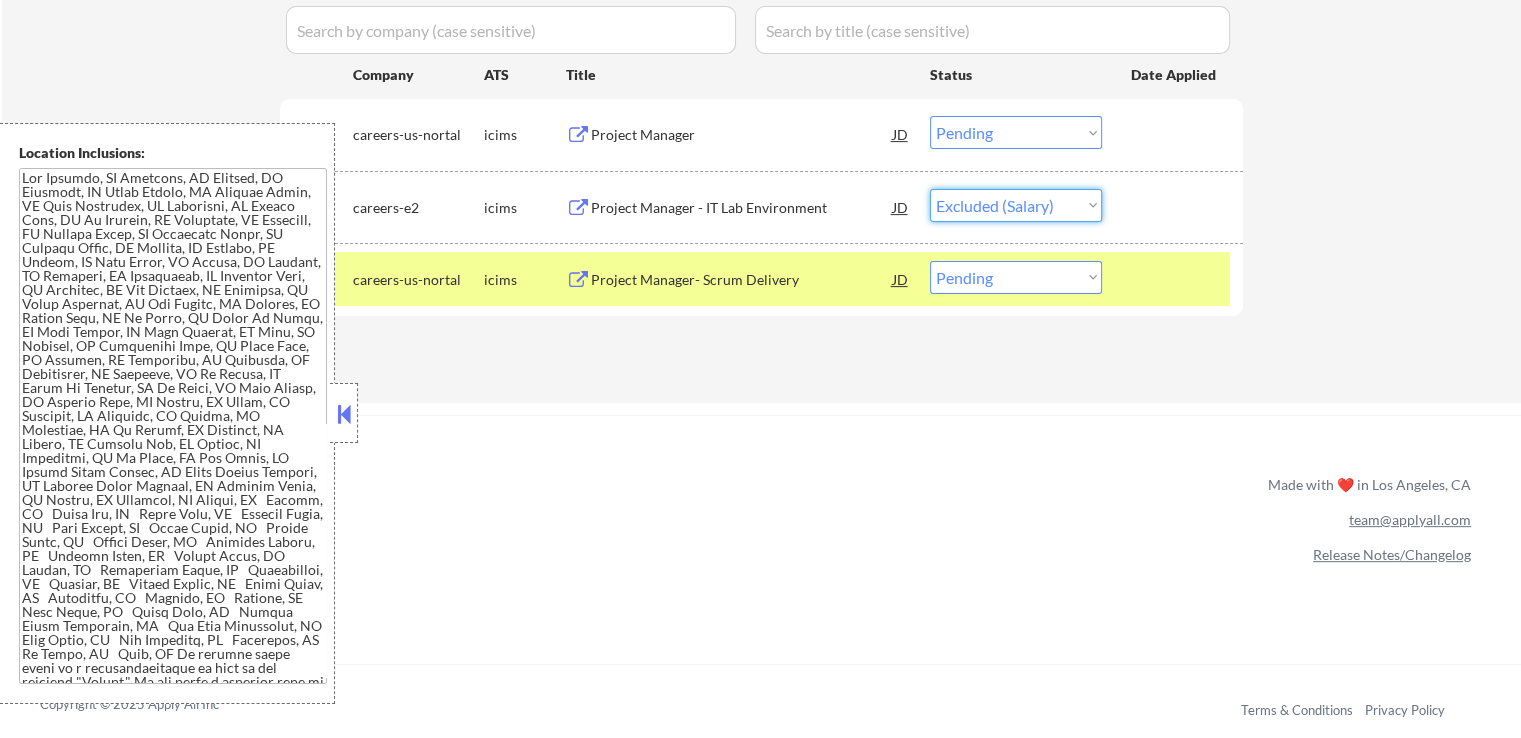 click on "Choose an option... Pending Applied Excluded (Questions) Excluded (Expired) Excluded (Location) Excluded (Bad Match) Excluded (Blocklist) Excluded (Salary) Excluded (Other)" at bounding box center (1016, 205) 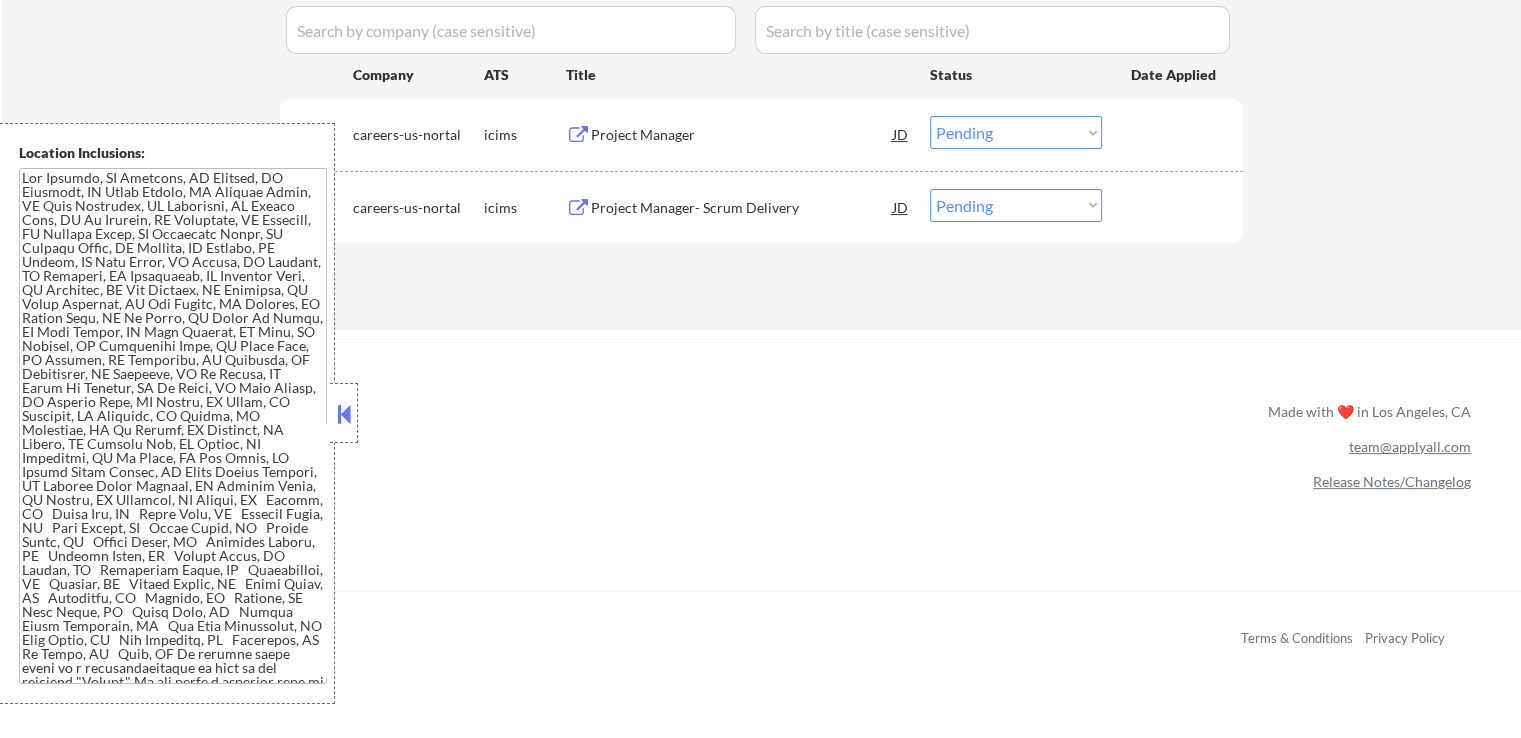 drag, startPoint x: 974, startPoint y: 197, endPoint x: 983, endPoint y: 214, distance: 19.235384 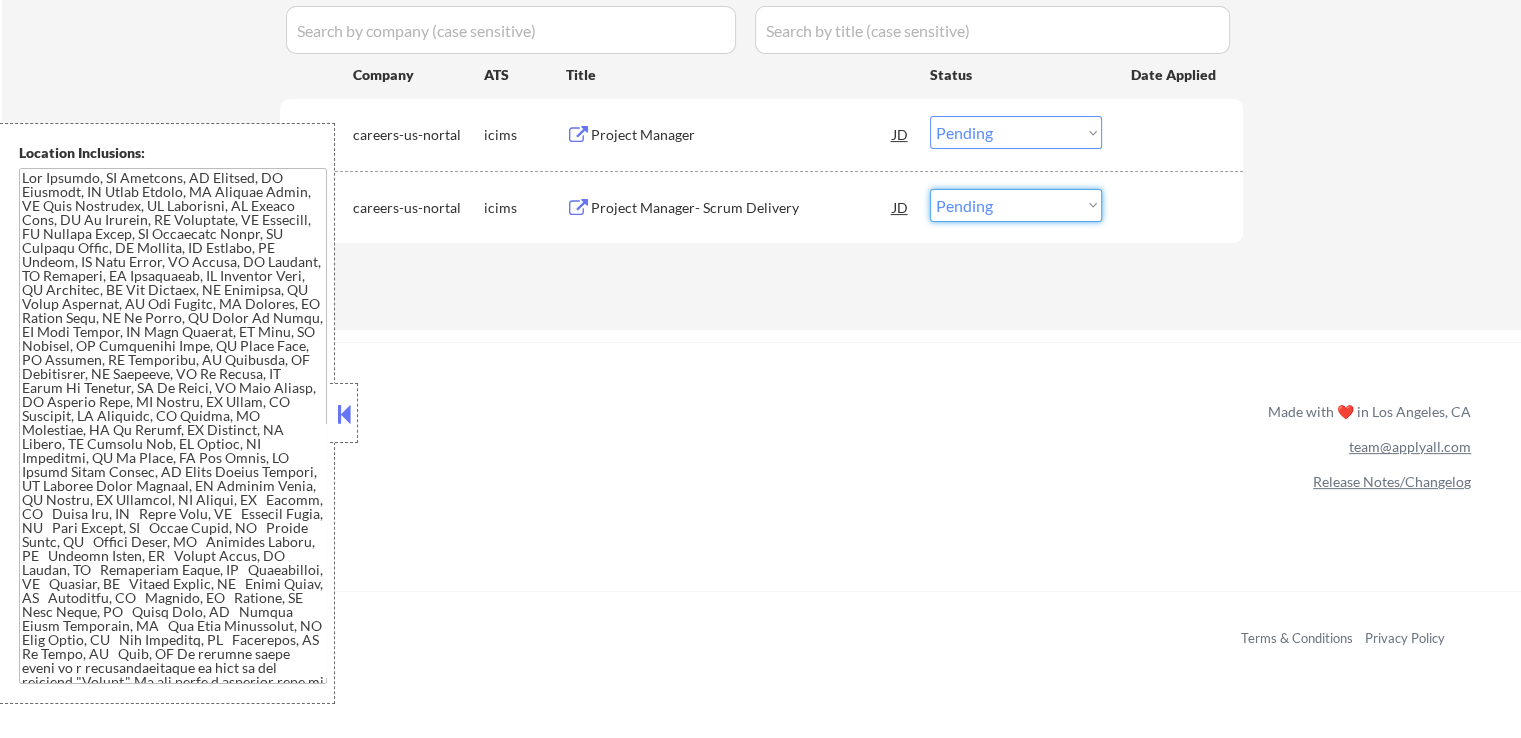 select on ""applied"" 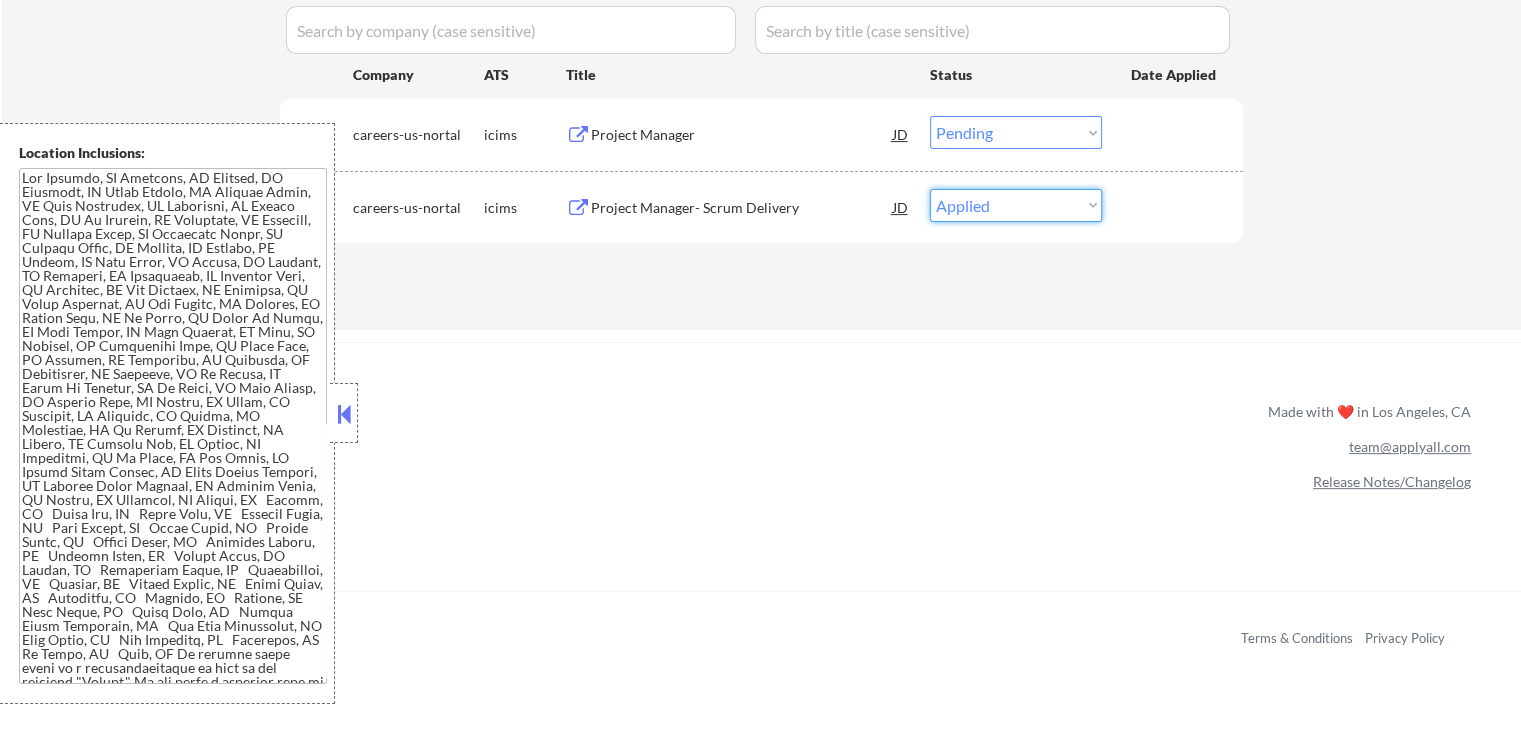 click on "Choose an option... Pending Applied Excluded (Questions) Excluded (Expired) Excluded (Location) Excluded (Bad Match) Excluded (Blocklist) Excluded (Salary) Excluded (Other)" at bounding box center (1016, 205) 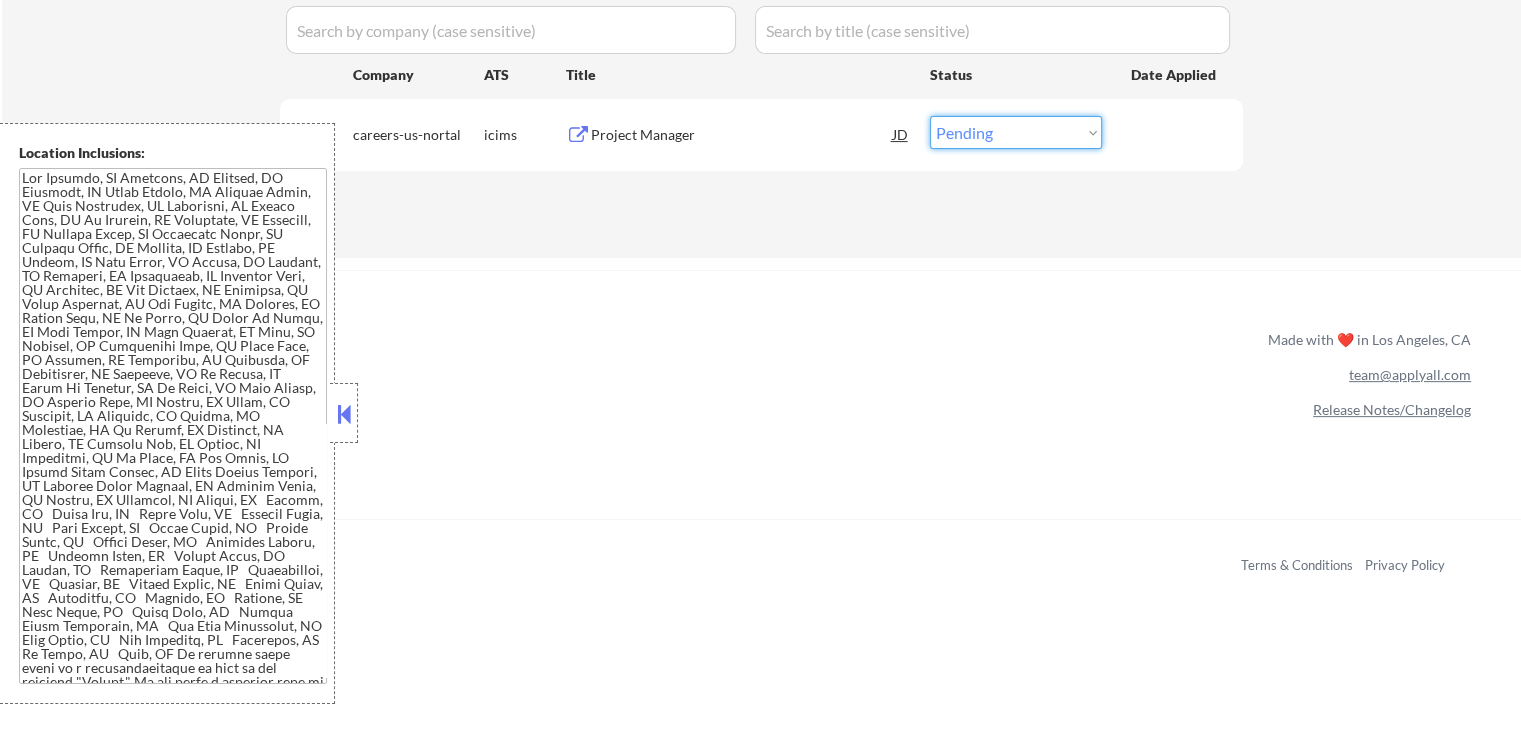 click on "Choose an option... Pending Applied Excluded (Questions) Excluded (Expired) Excluded (Location) Excluded (Bad Match) Excluded (Blocklist) Excluded (Salary) Excluded (Other)" at bounding box center (1016, 132) 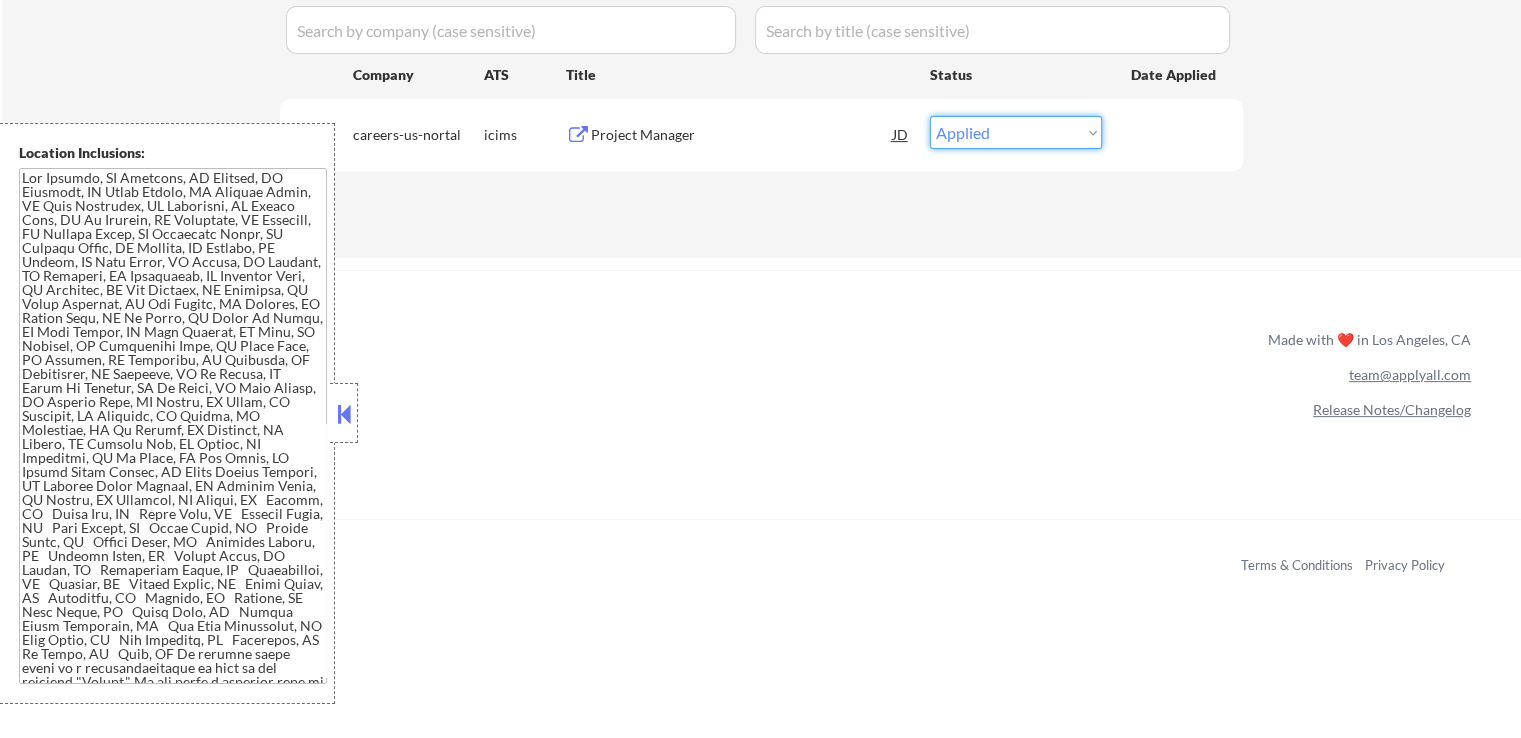 click on "Choose an option... Pending Applied Excluded (Questions) Excluded (Expired) Excluded (Location) Excluded (Bad Match) Excluded (Blocklist) Excluded (Salary) Excluded (Other)" at bounding box center (1016, 132) 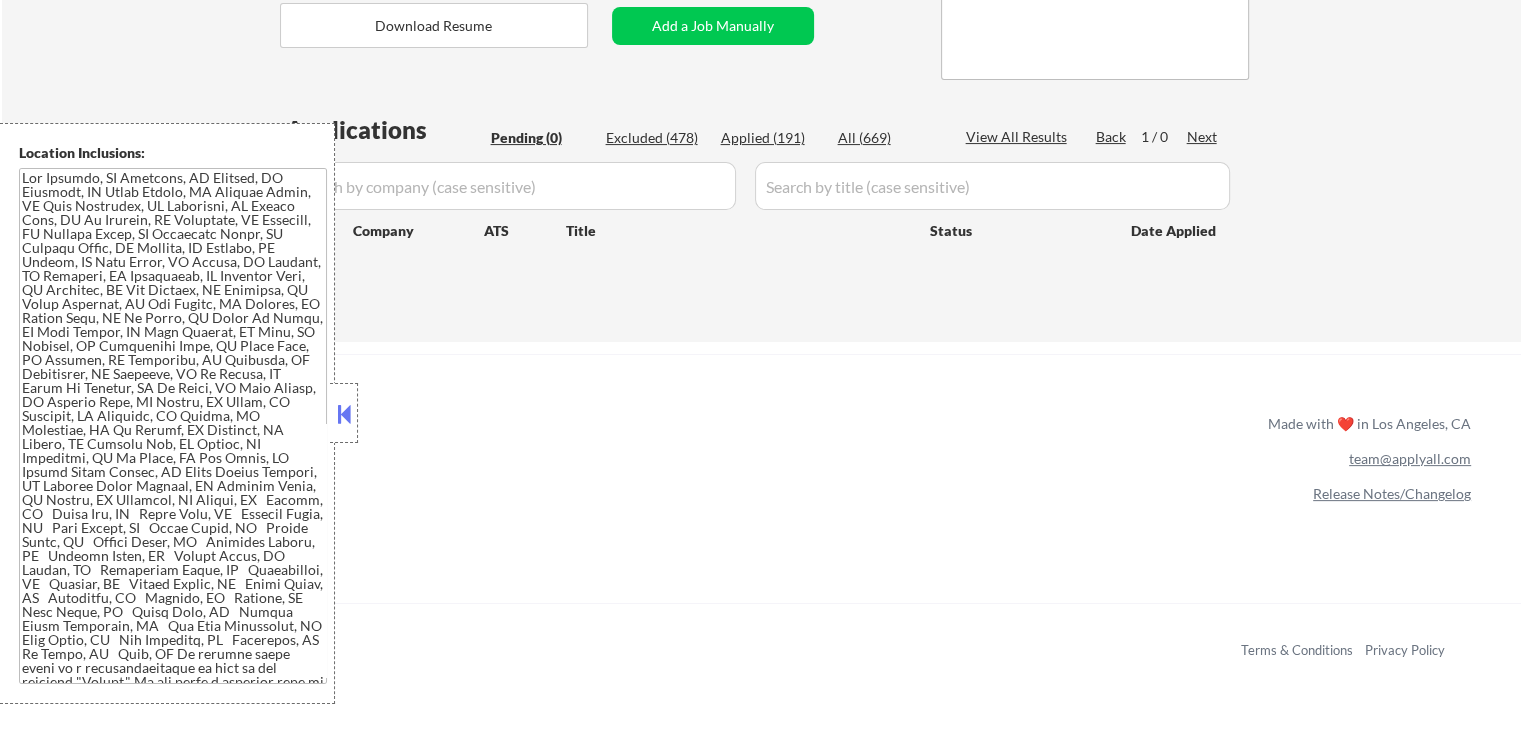 scroll, scrollTop: 400, scrollLeft: 0, axis: vertical 